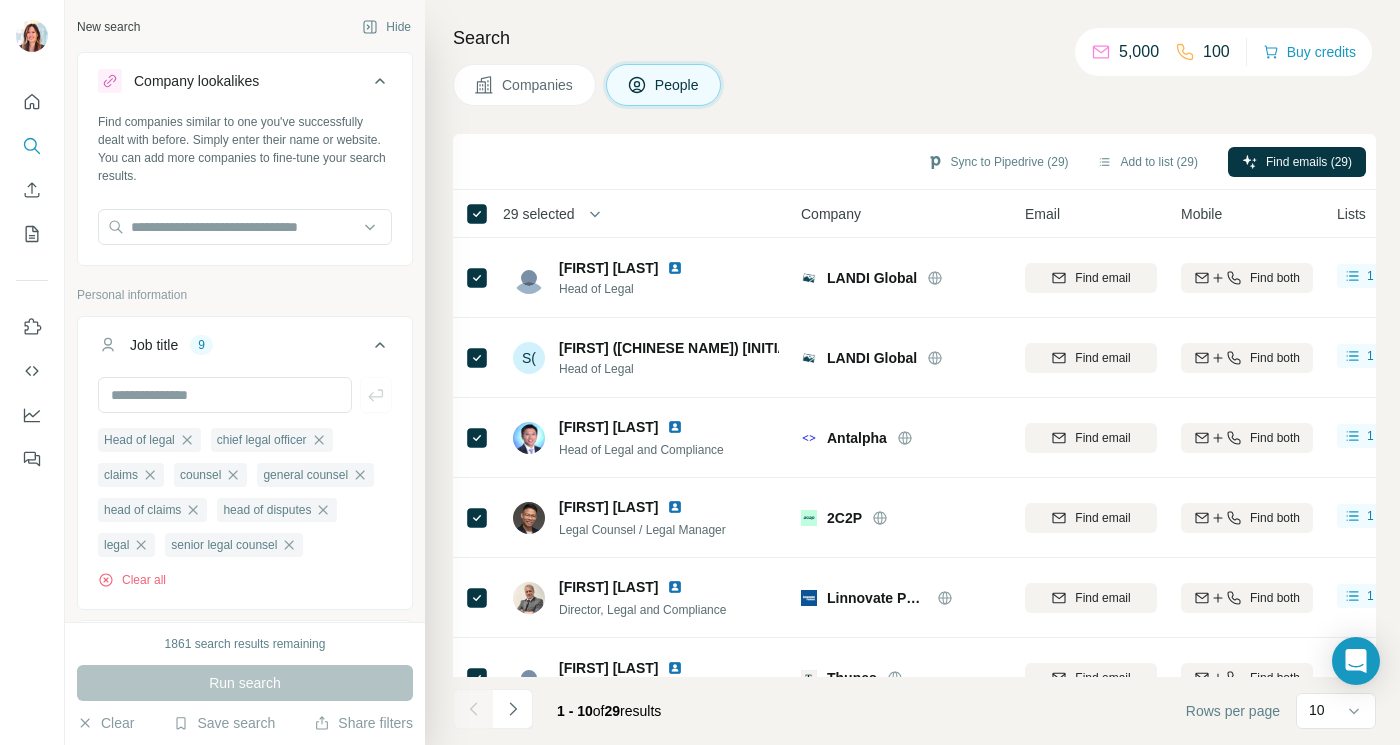 scroll, scrollTop: 0, scrollLeft: 0, axis: both 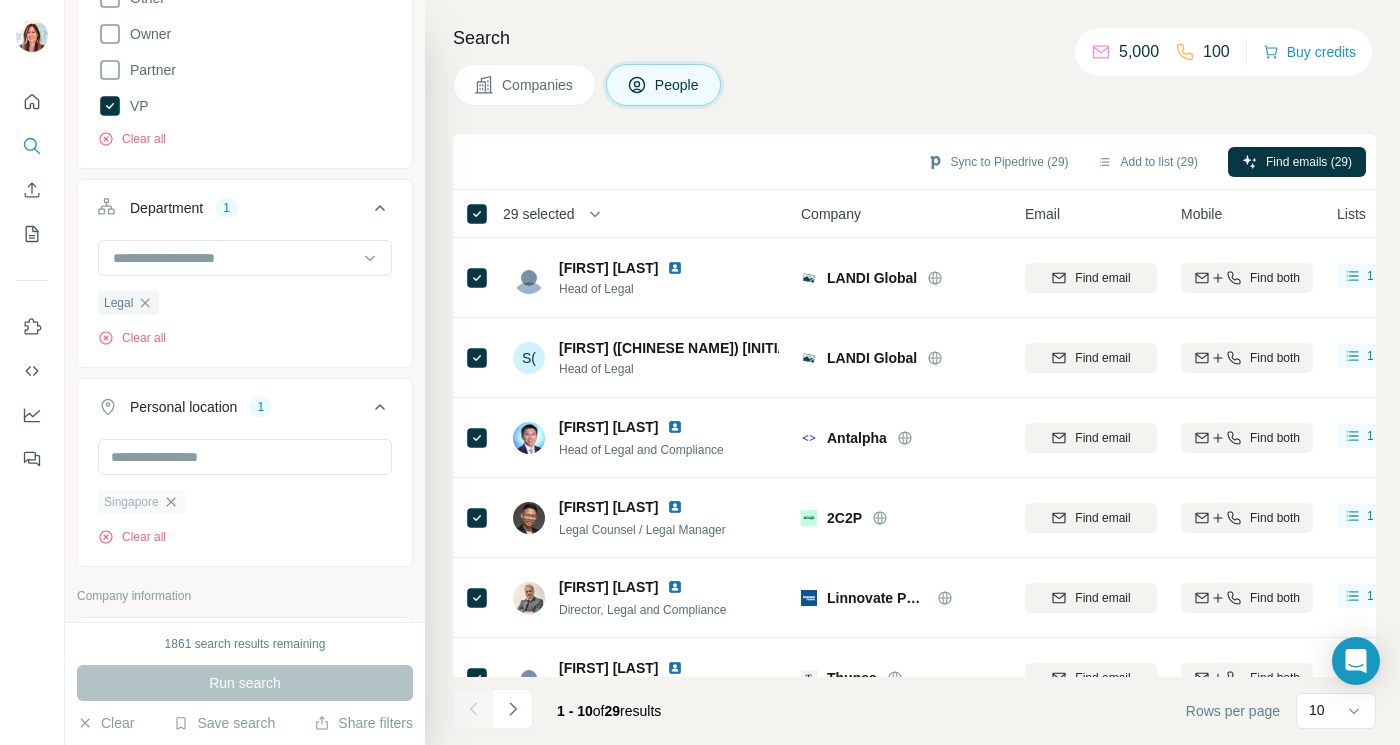 click 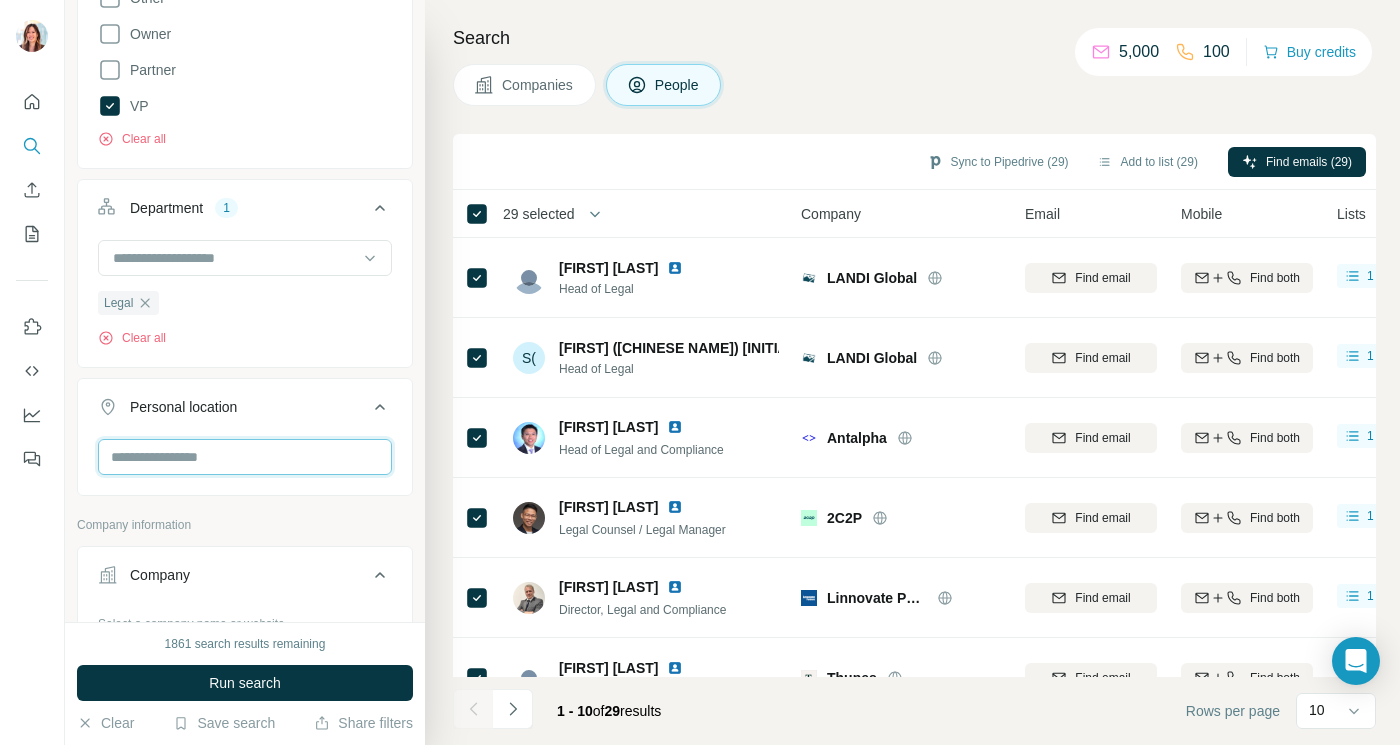 click at bounding box center [245, 457] 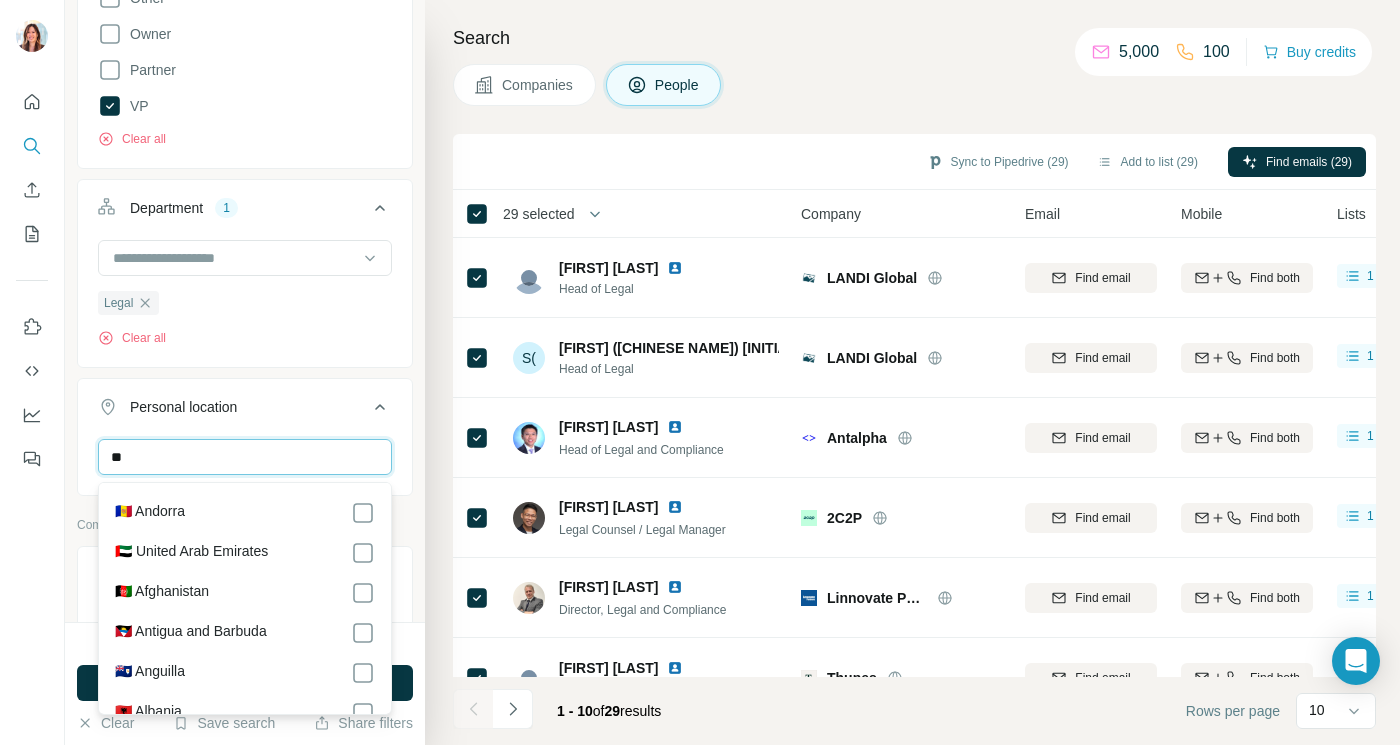 type on "*" 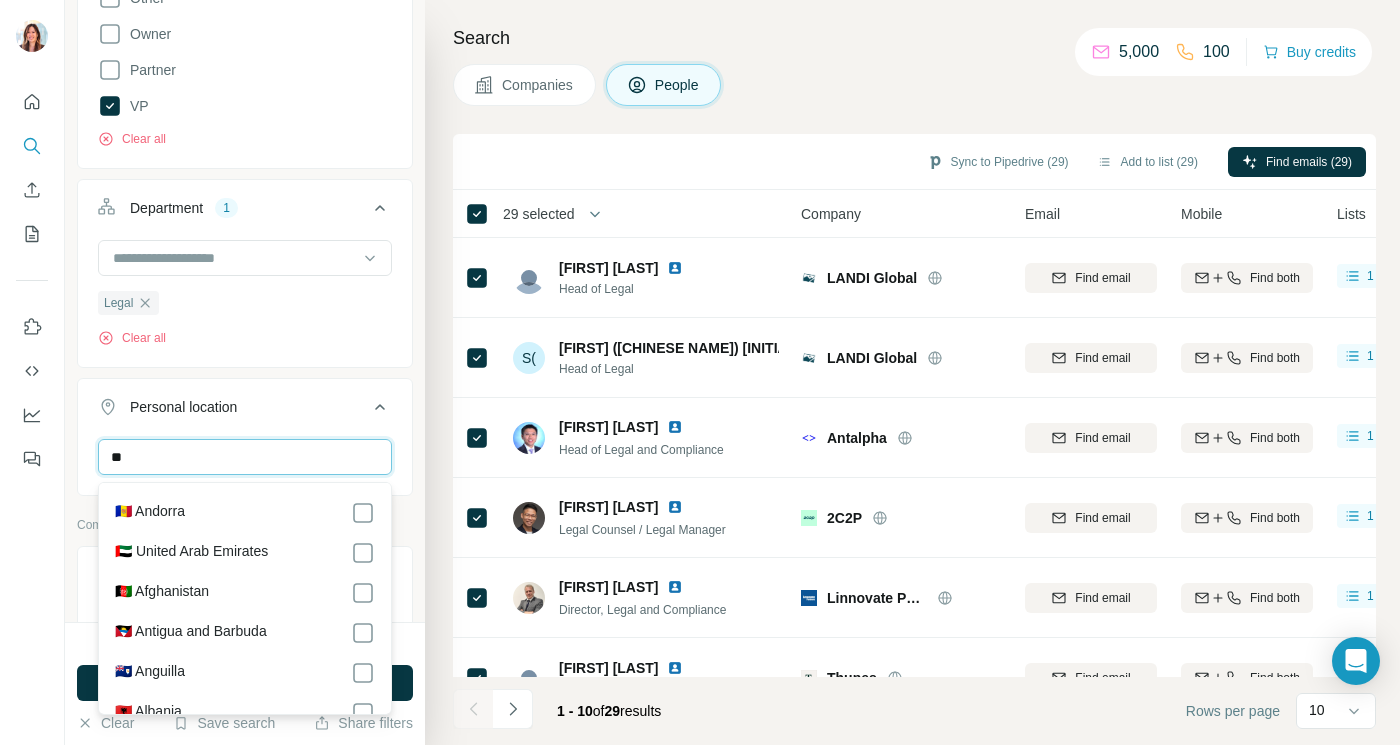 type on "*" 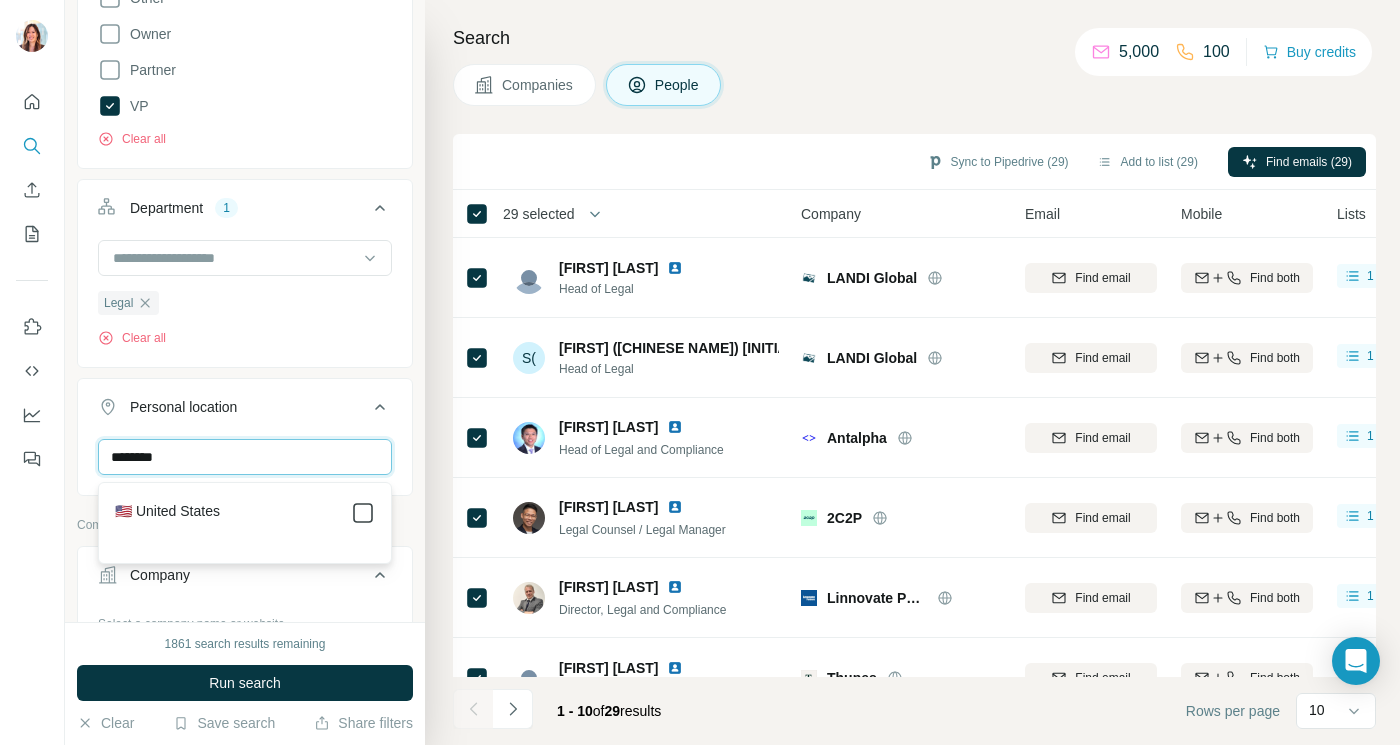 type on "********" 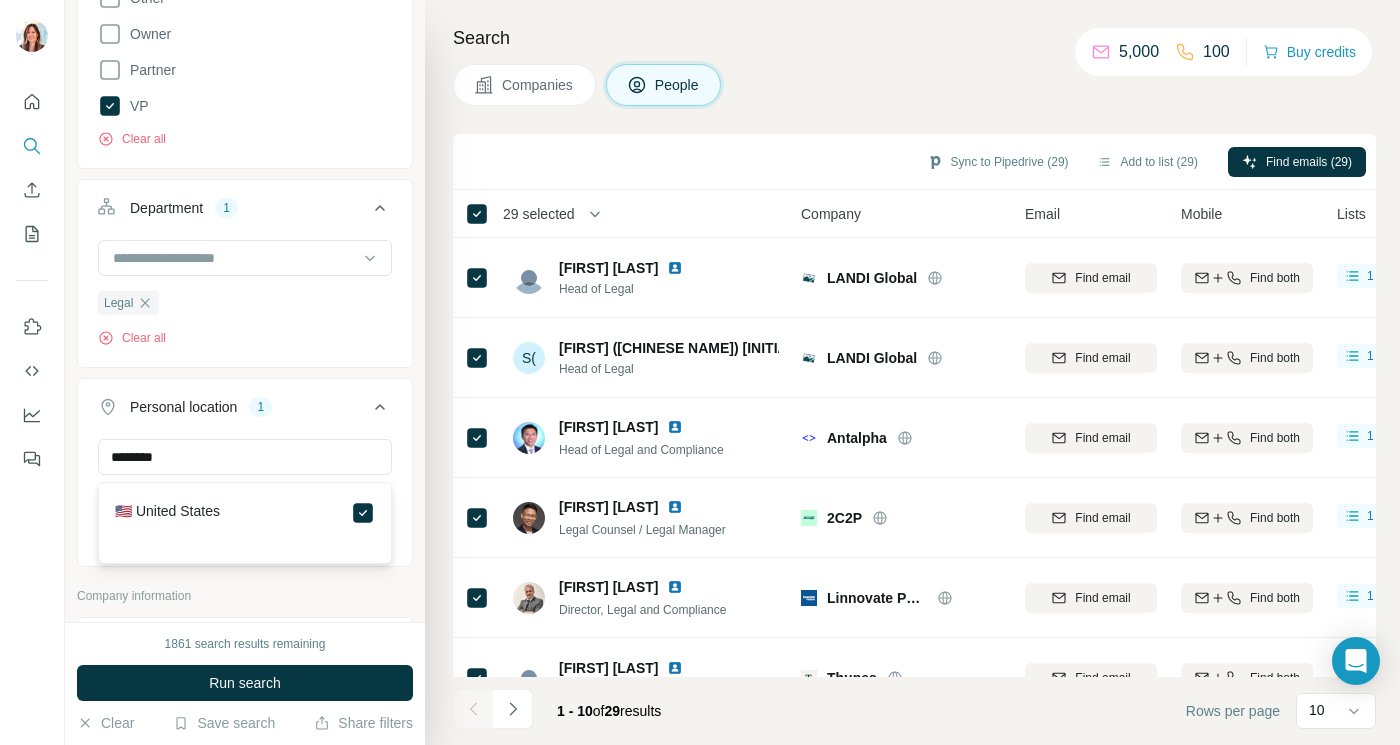 type 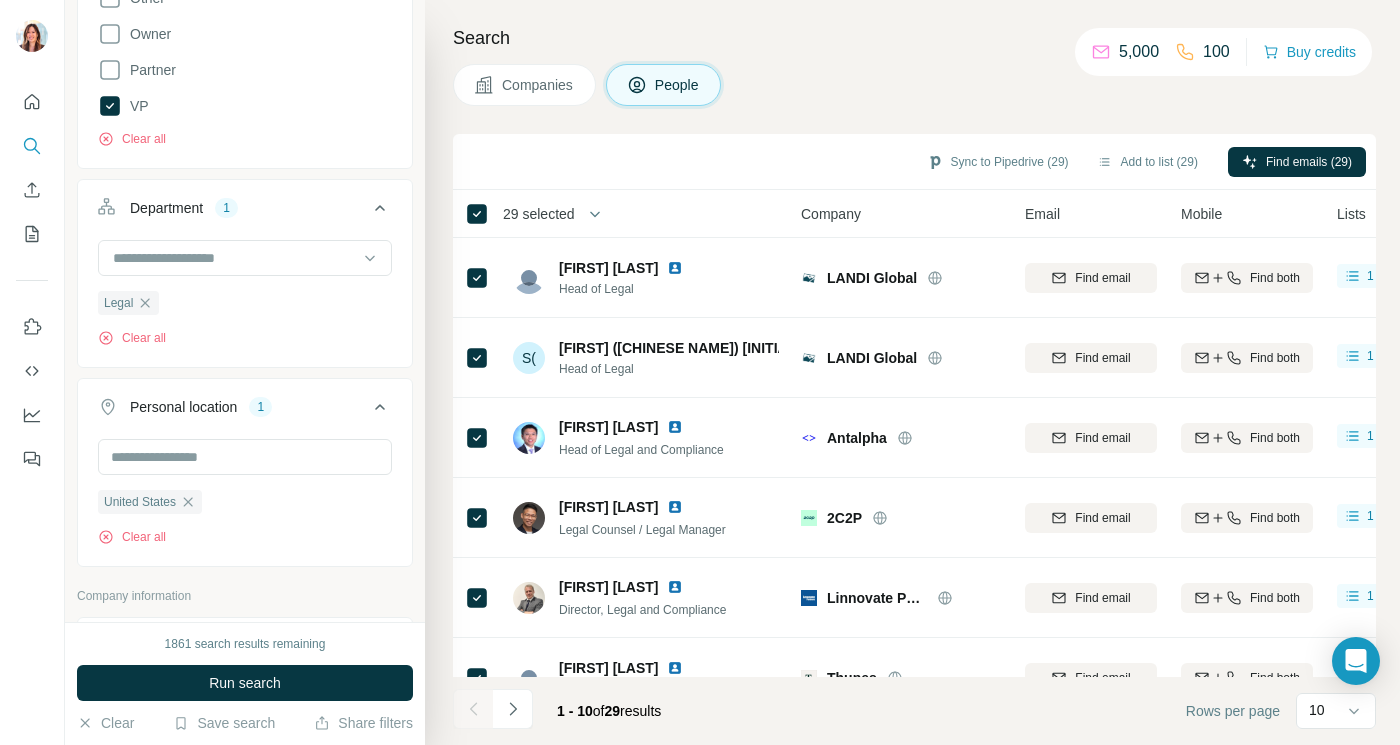 click on "[COUNTRY]" at bounding box center [245, 500] 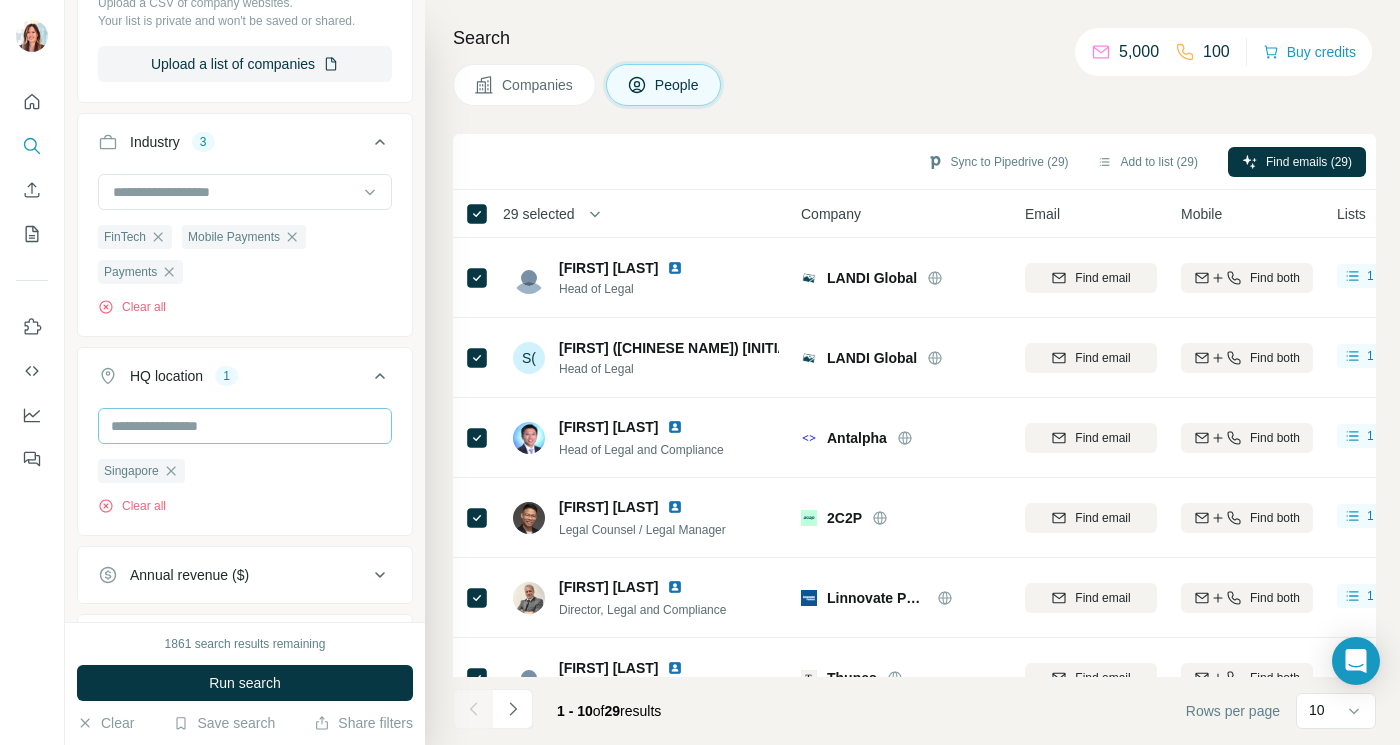 scroll, scrollTop: 1735, scrollLeft: 0, axis: vertical 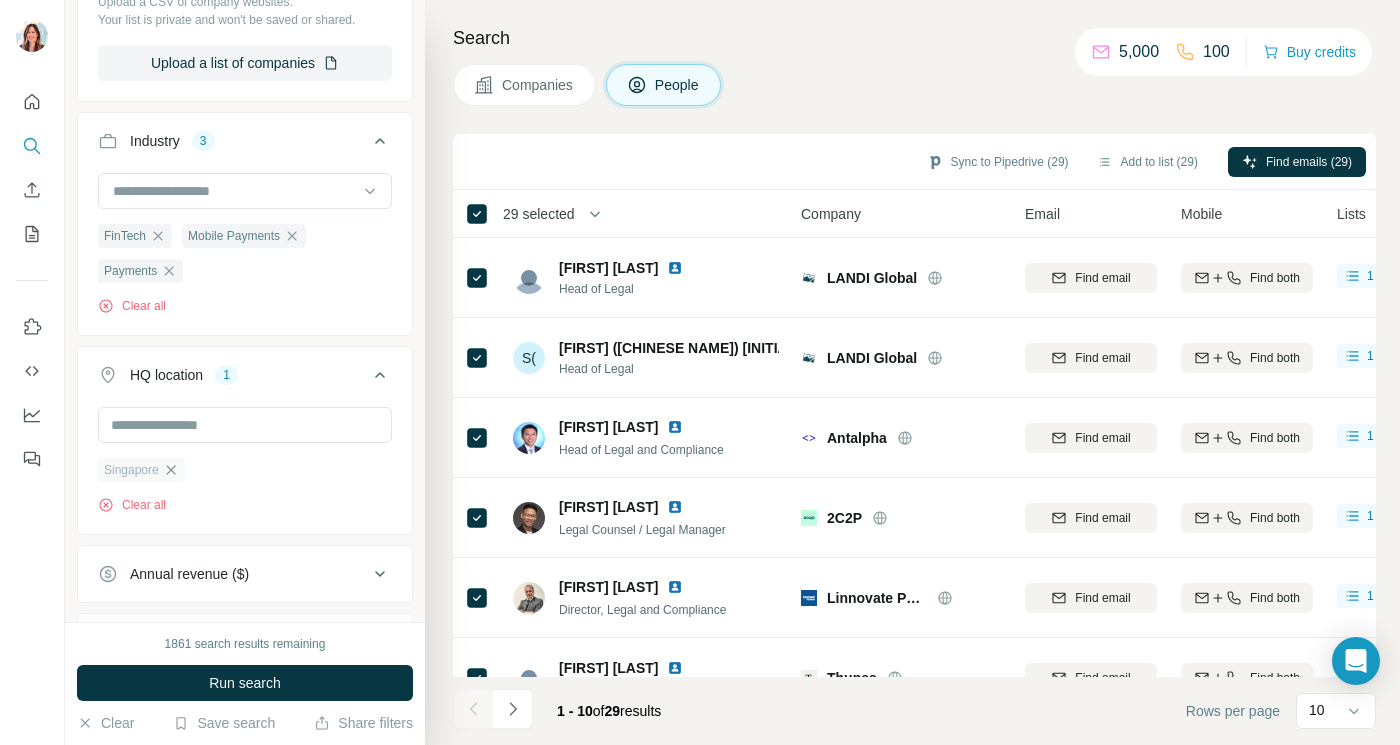 click 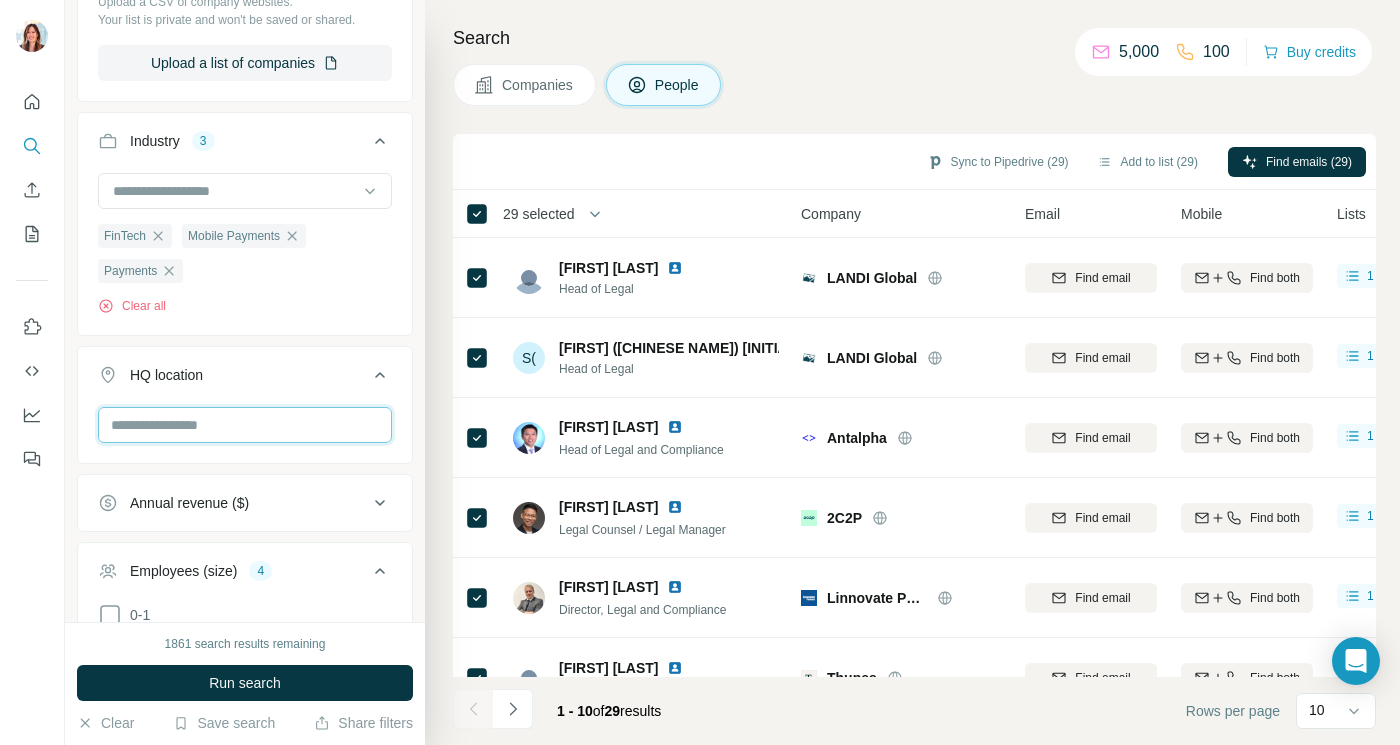 click at bounding box center [245, 425] 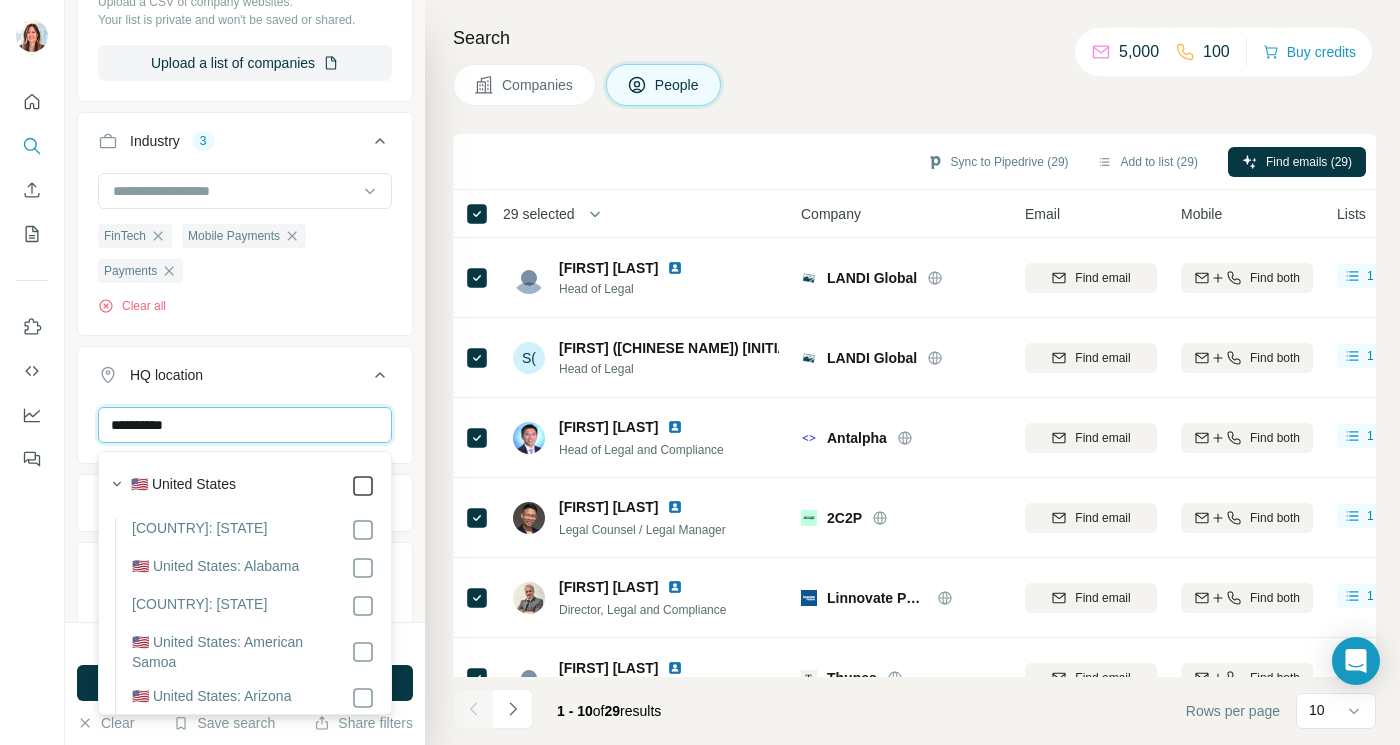 type on "**********" 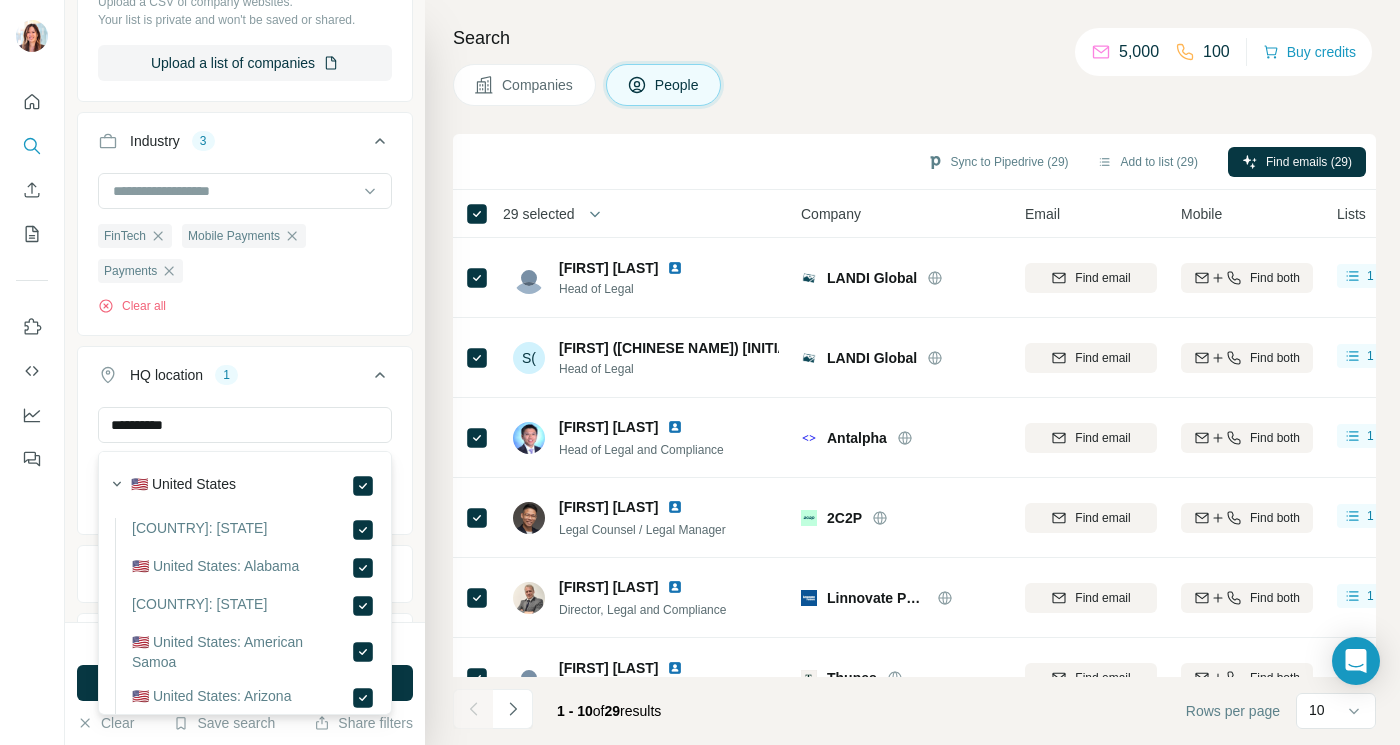 type 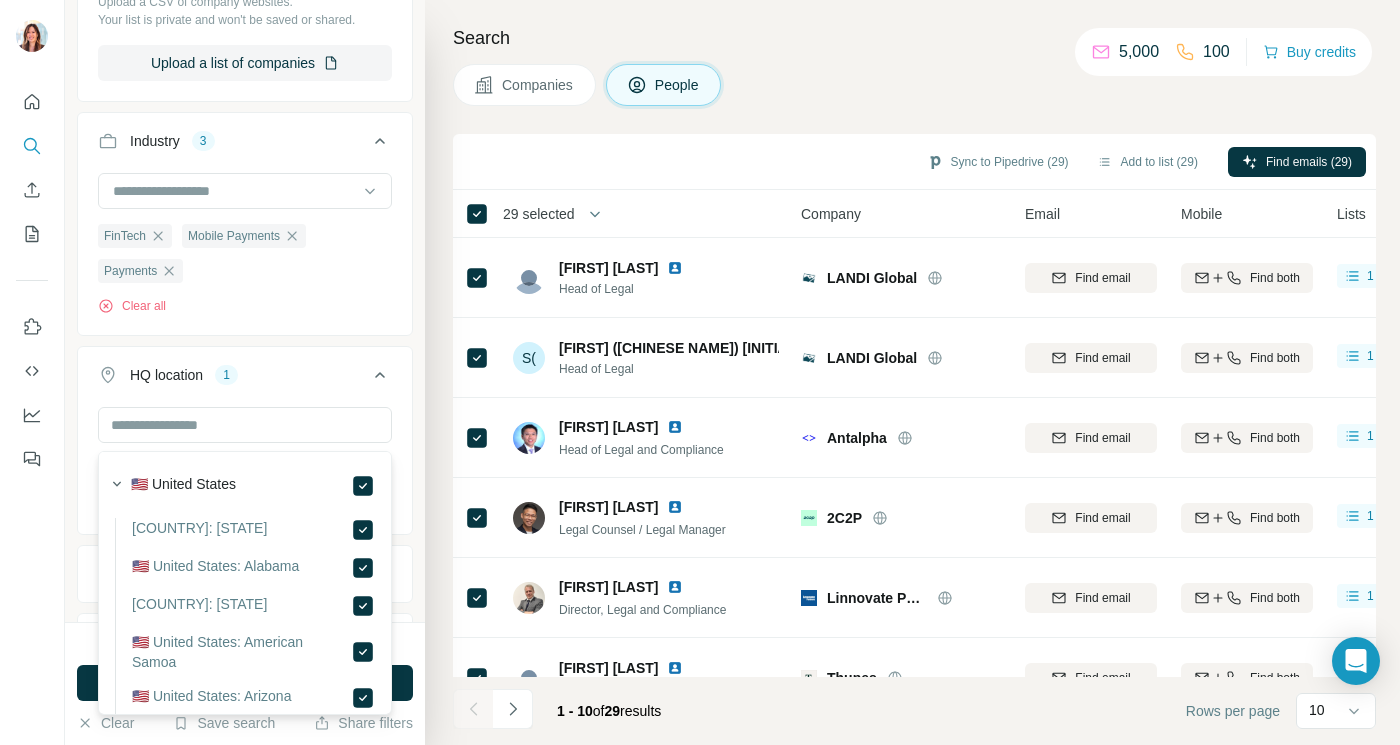 click at bounding box center (32, 372) 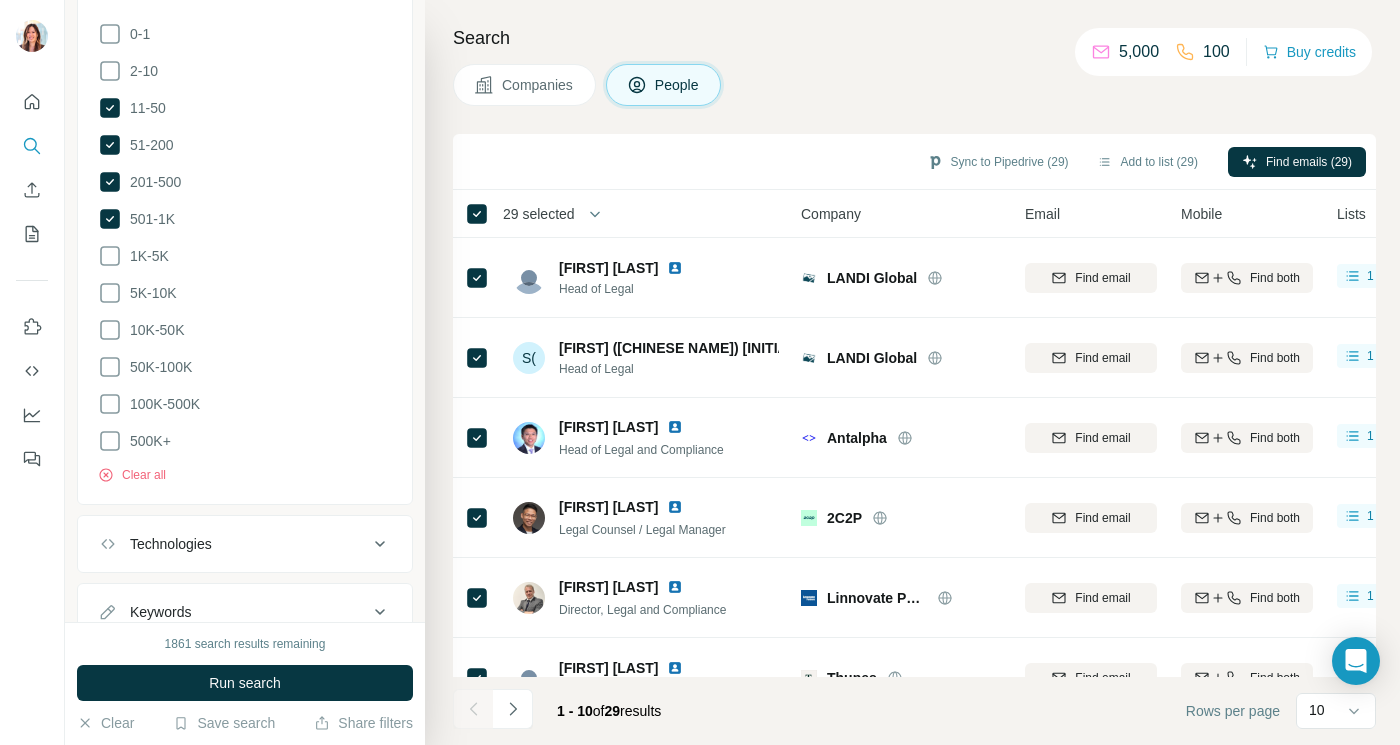 scroll, scrollTop: 2460, scrollLeft: 0, axis: vertical 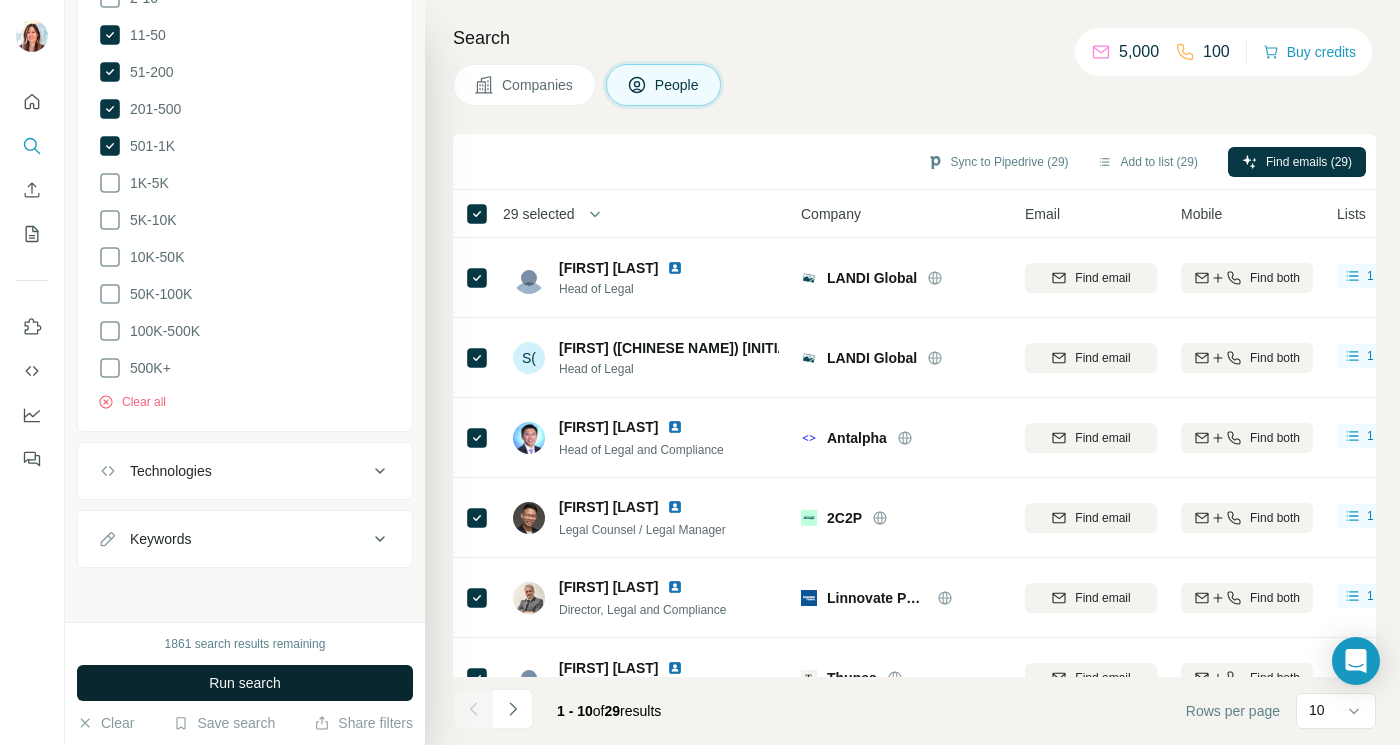click on "Run search" at bounding box center (245, 683) 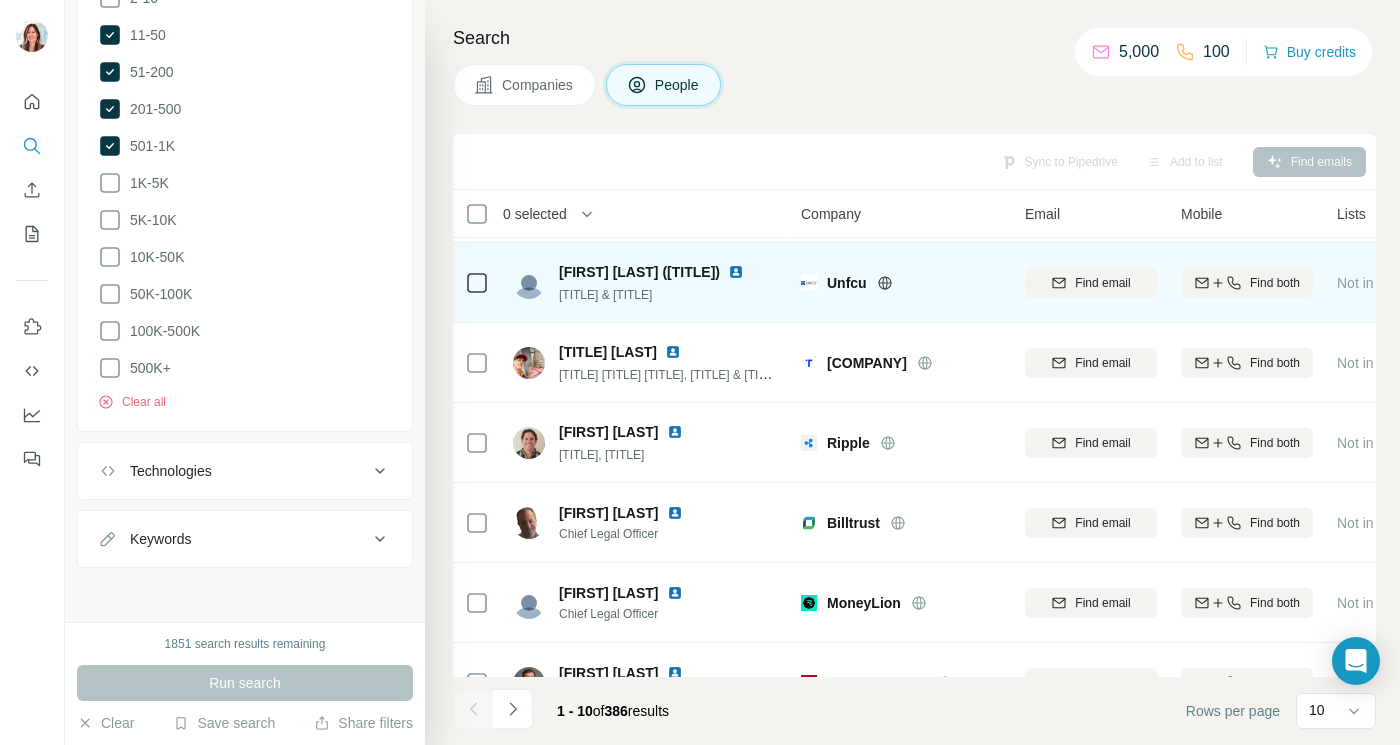 scroll, scrollTop: 361, scrollLeft: 0, axis: vertical 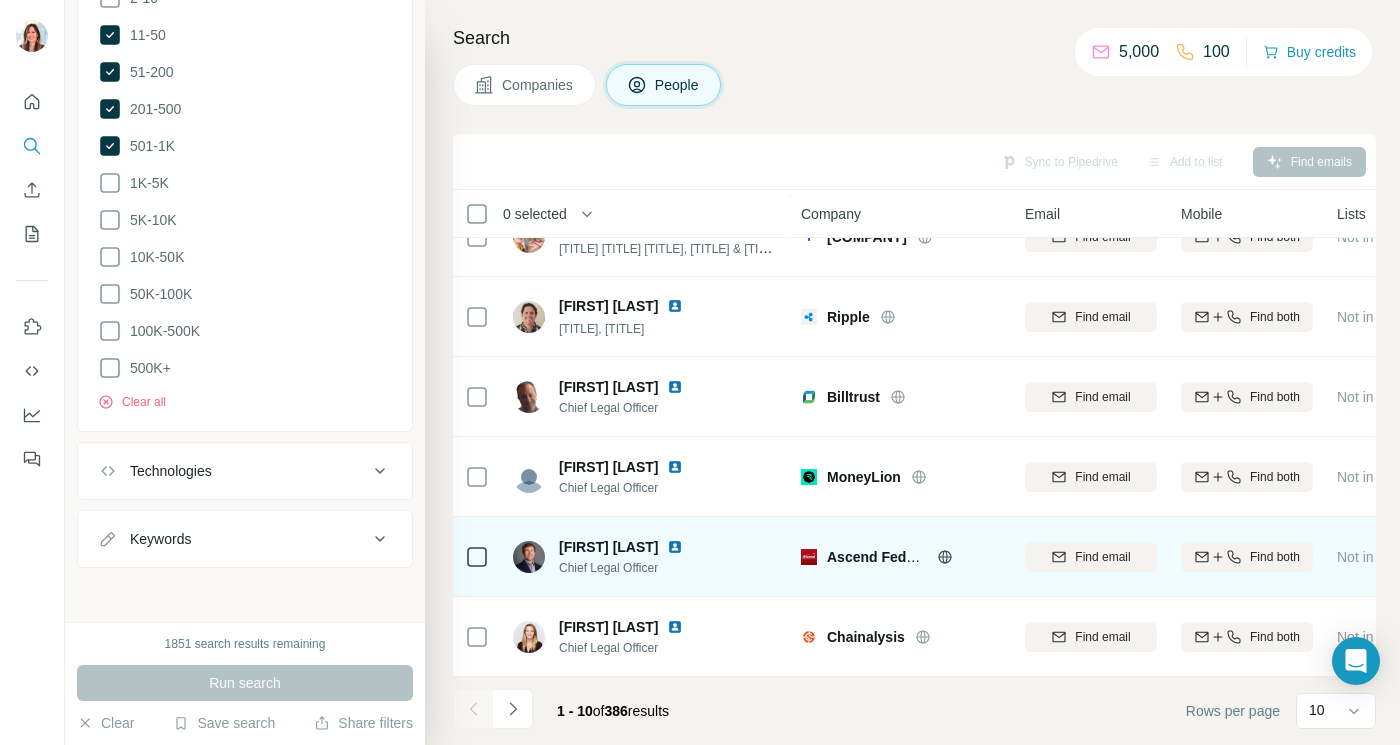 click at bounding box center [675, 547] 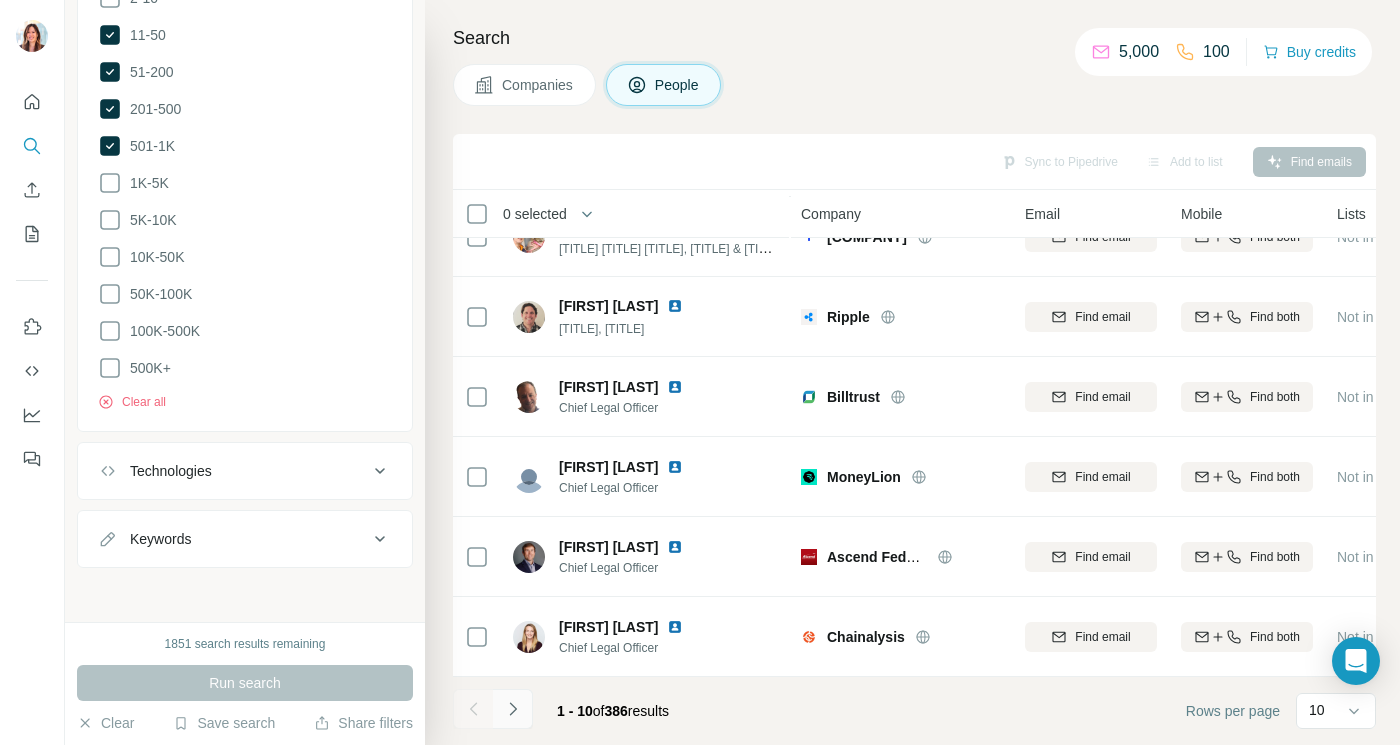 click at bounding box center [513, 709] 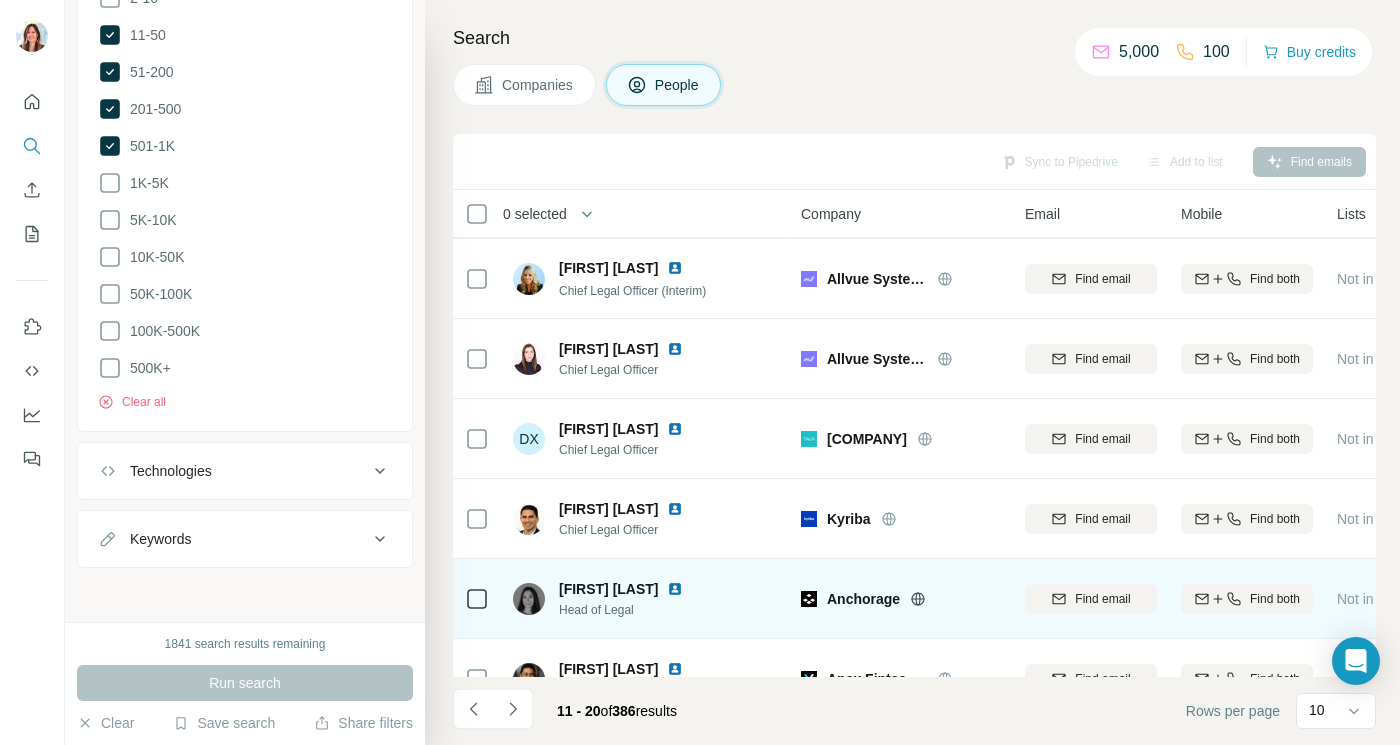 scroll, scrollTop: 351, scrollLeft: 0, axis: vertical 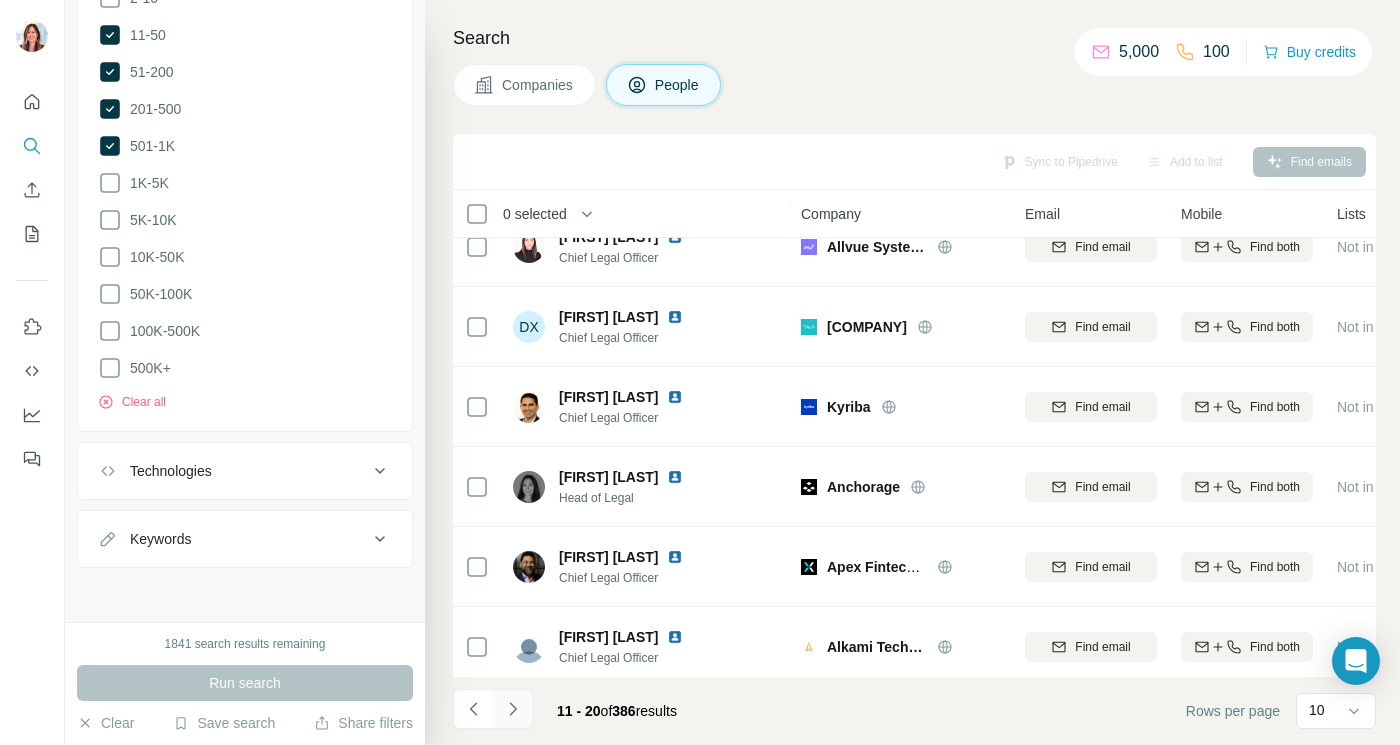 click 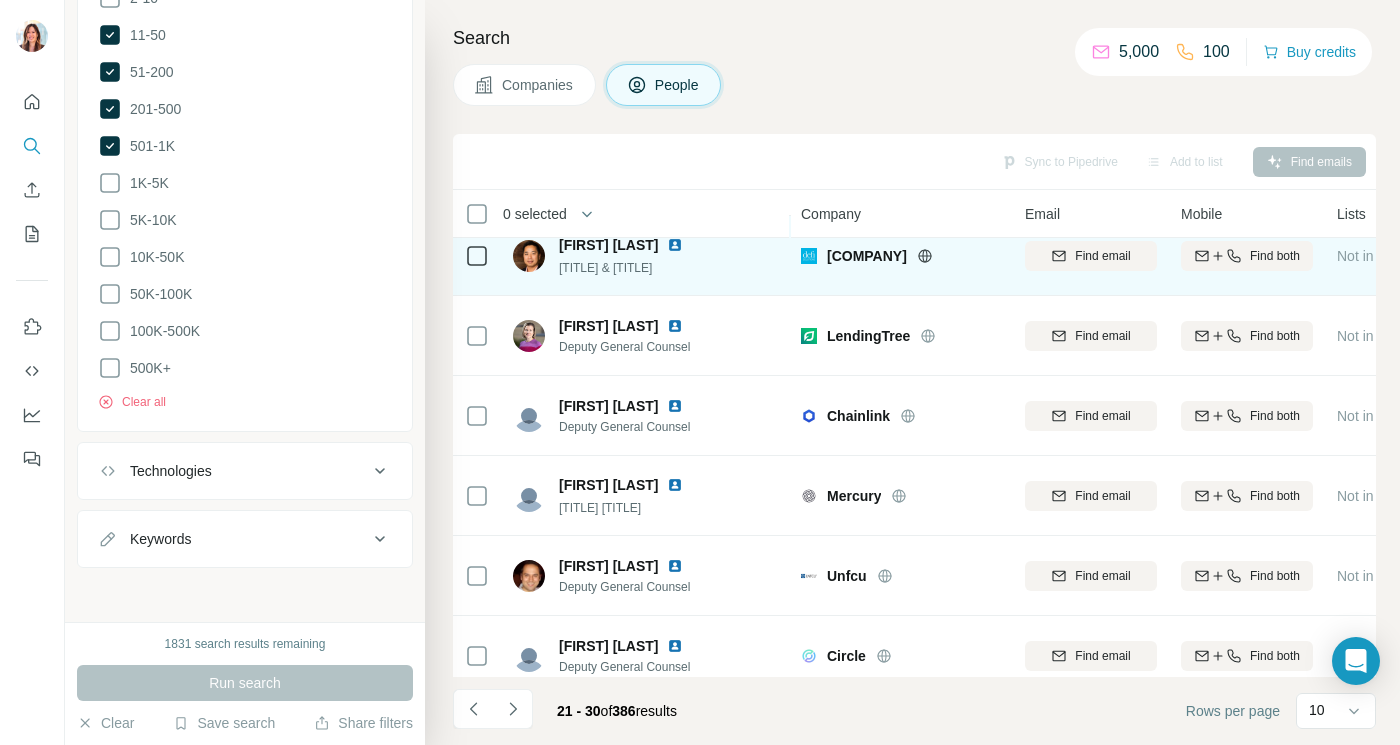 scroll, scrollTop: 361, scrollLeft: 0, axis: vertical 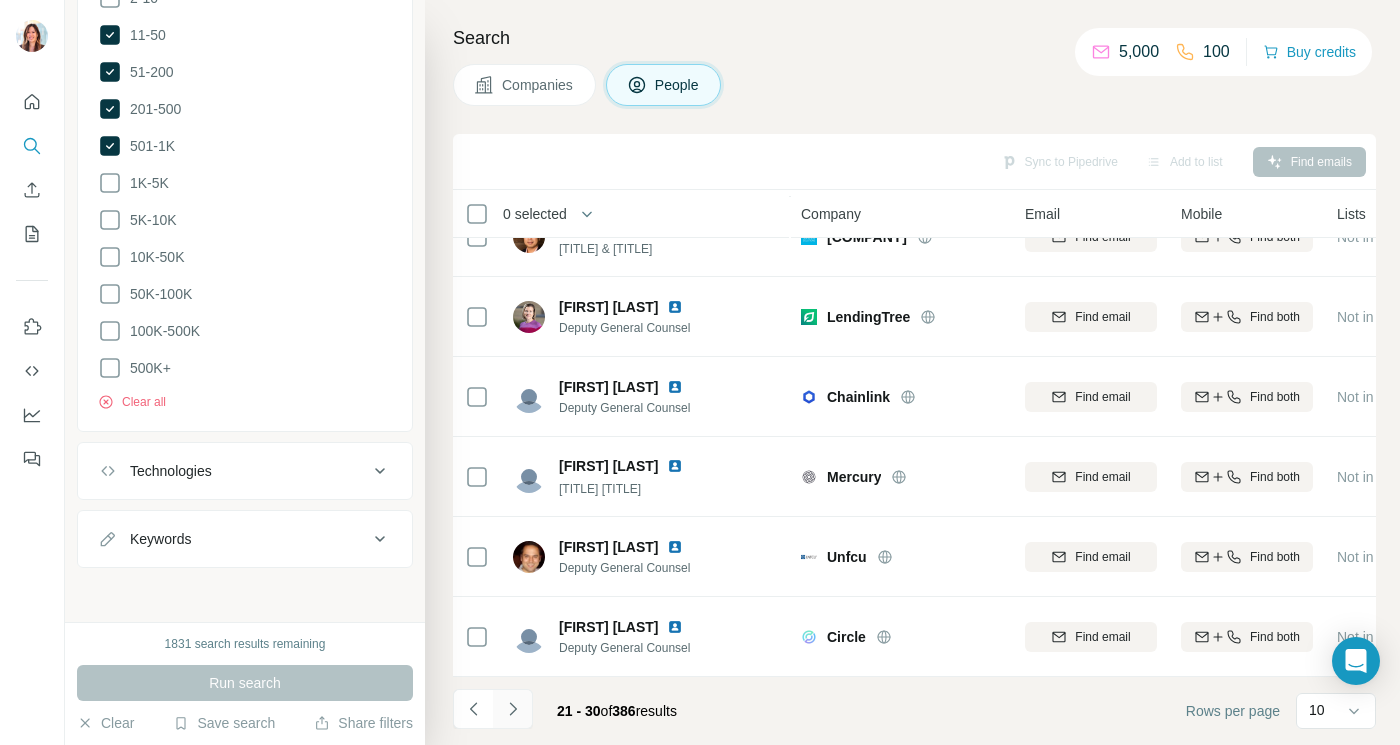 click 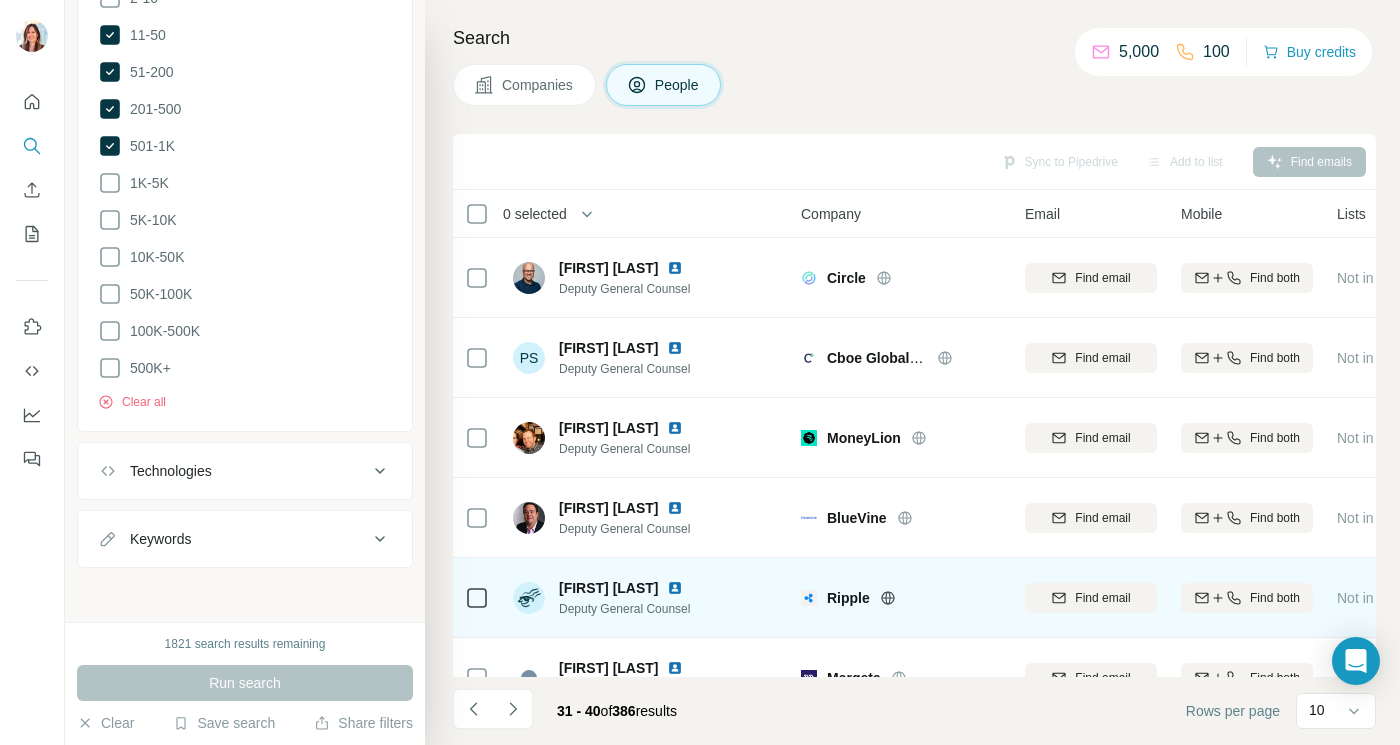 scroll, scrollTop: 361, scrollLeft: 0, axis: vertical 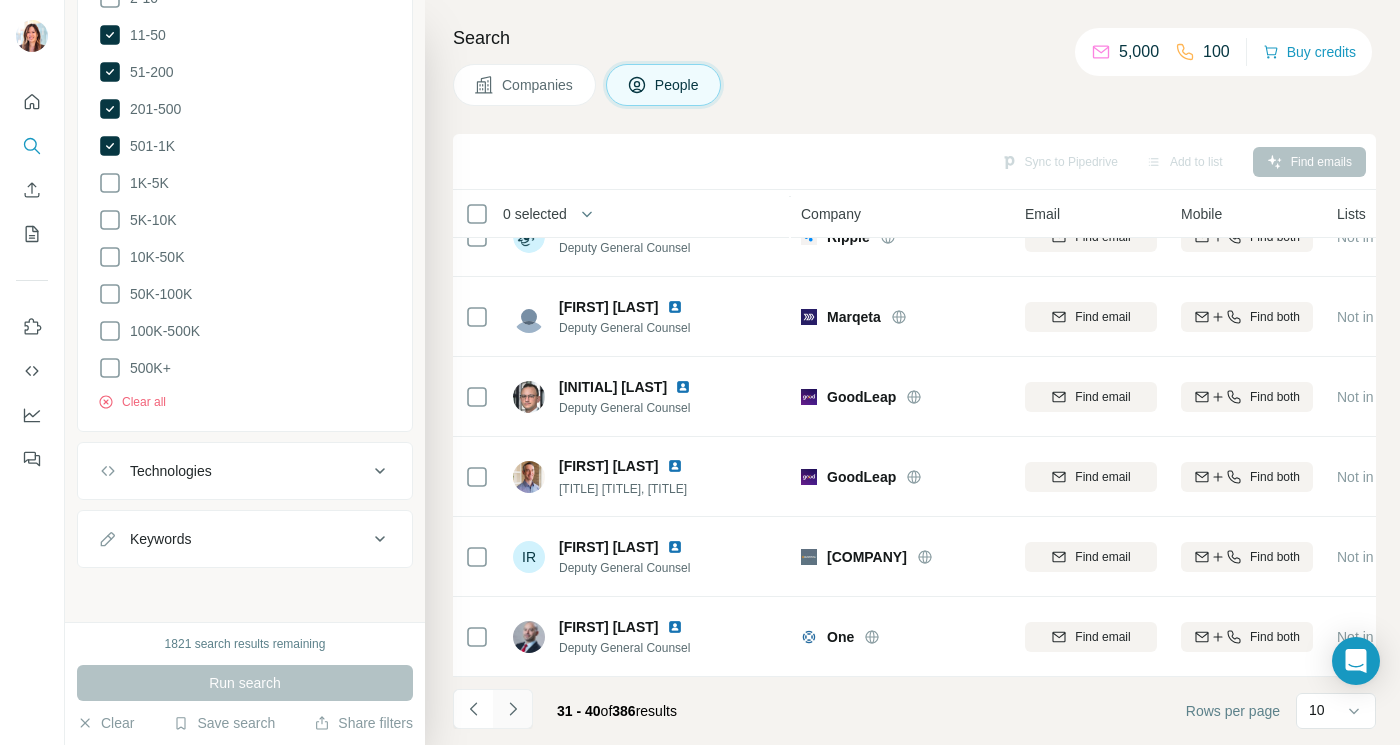 click 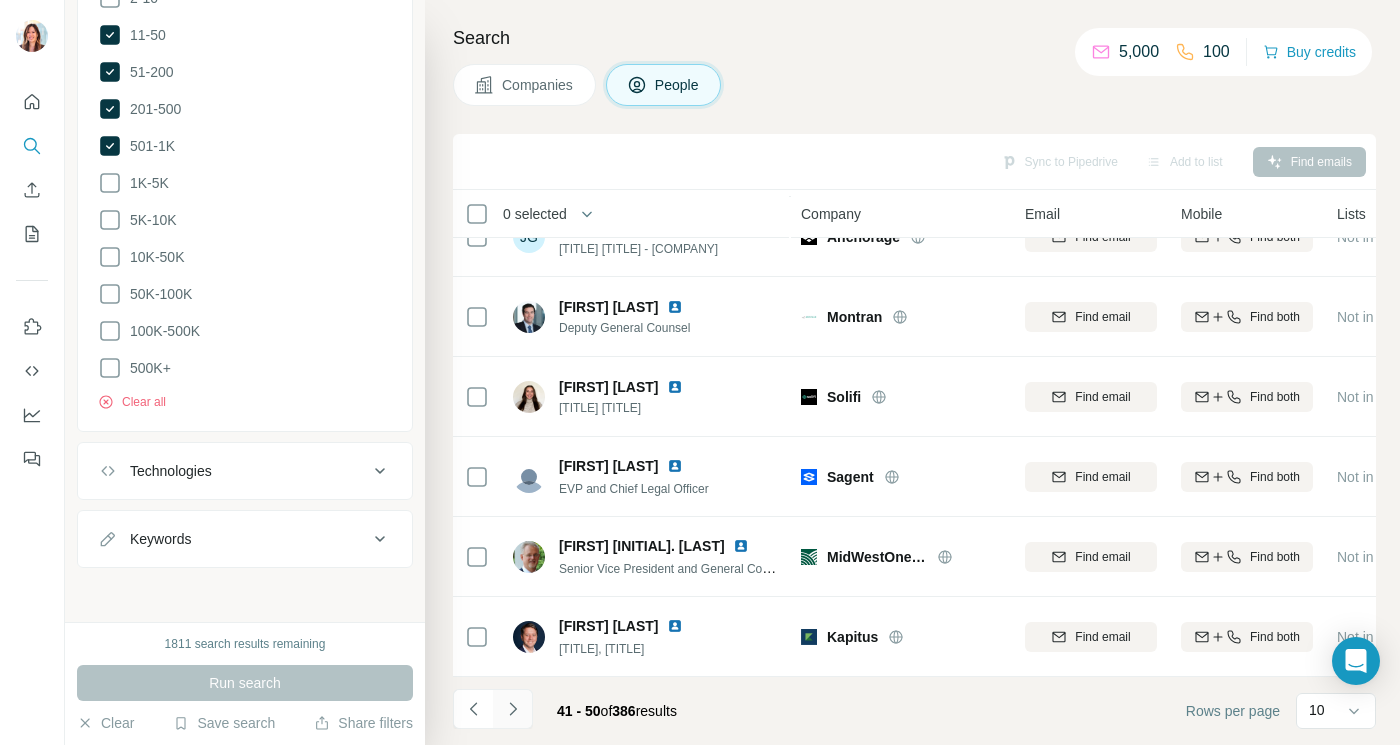 click 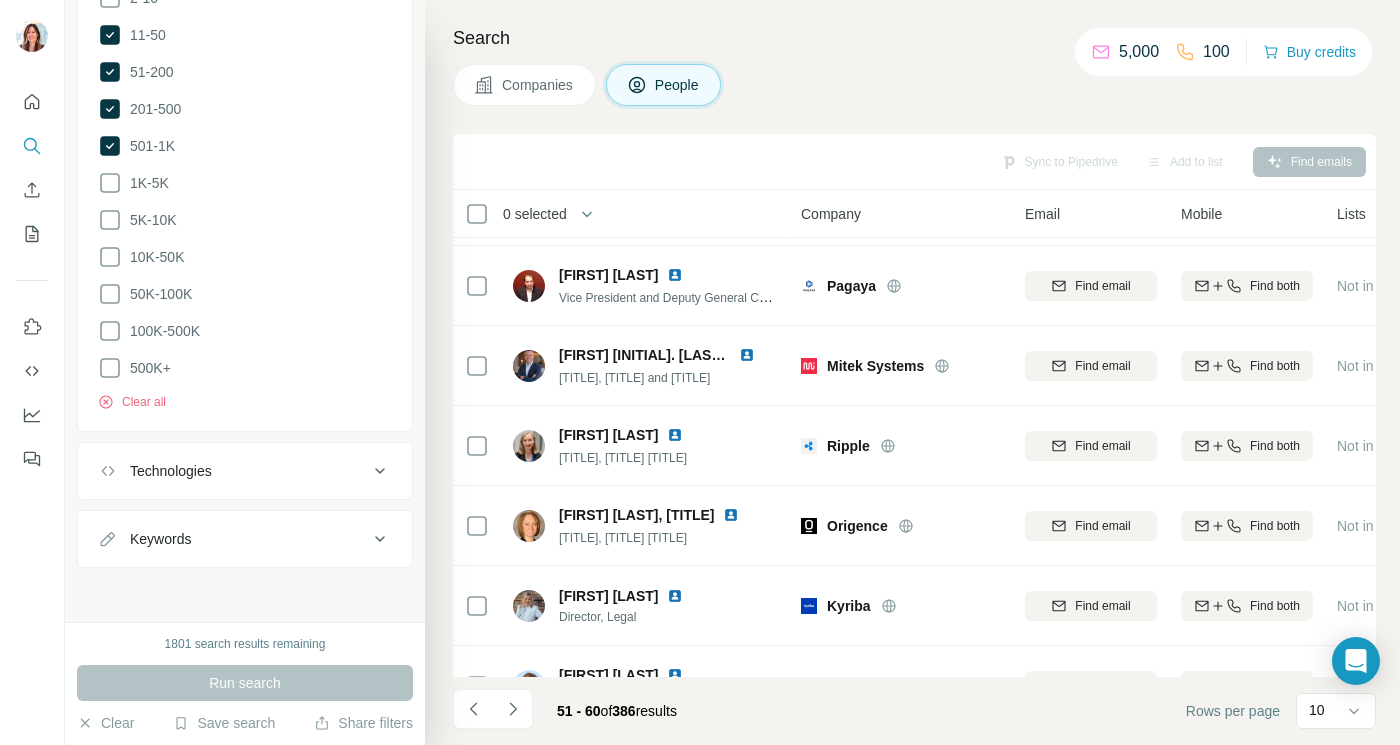 scroll, scrollTop: 0, scrollLeft: 0, axis: both 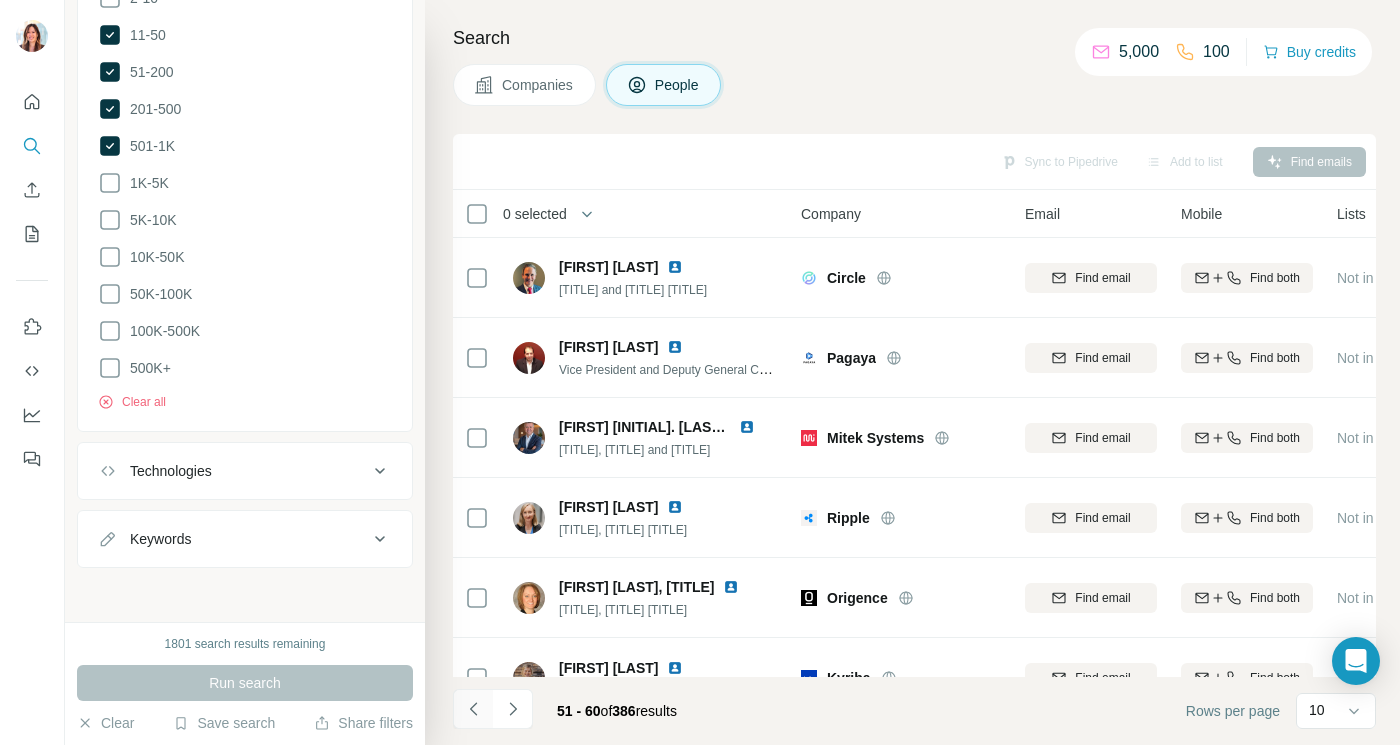 click 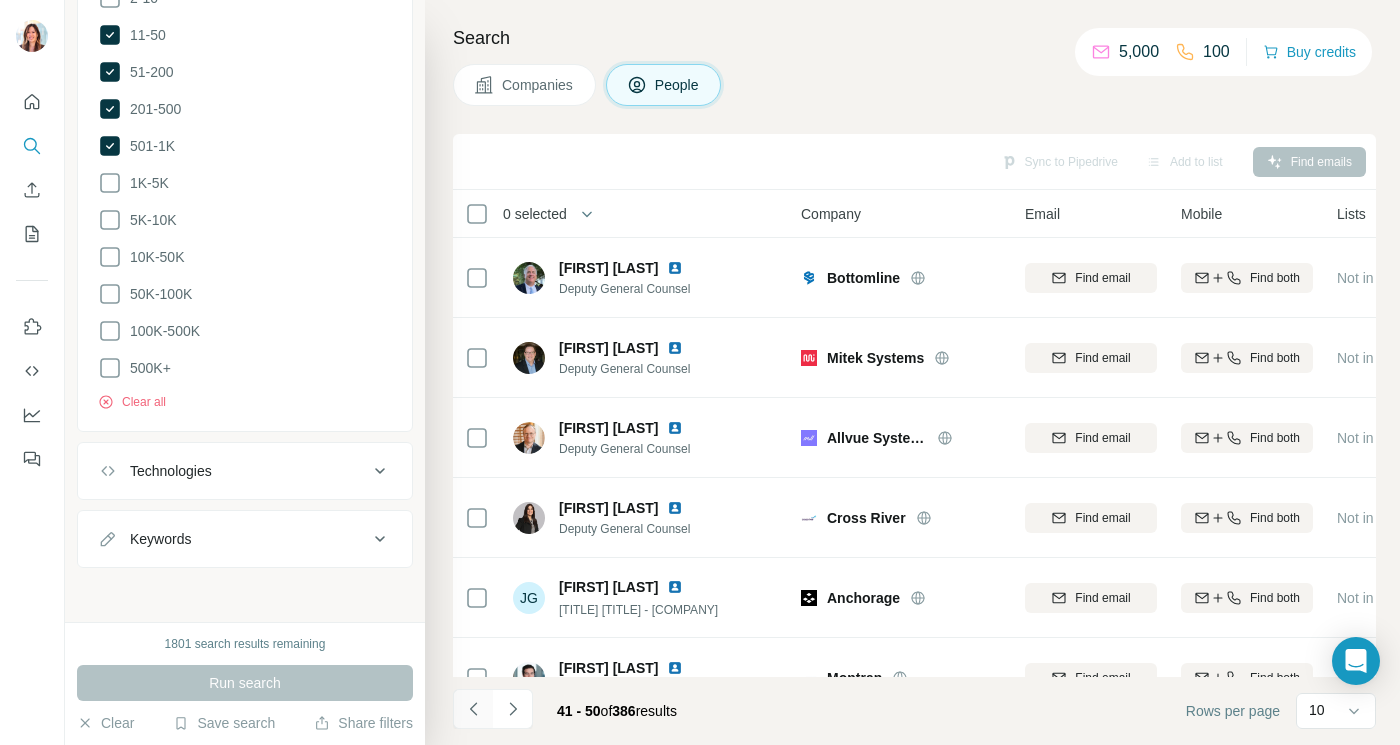 click 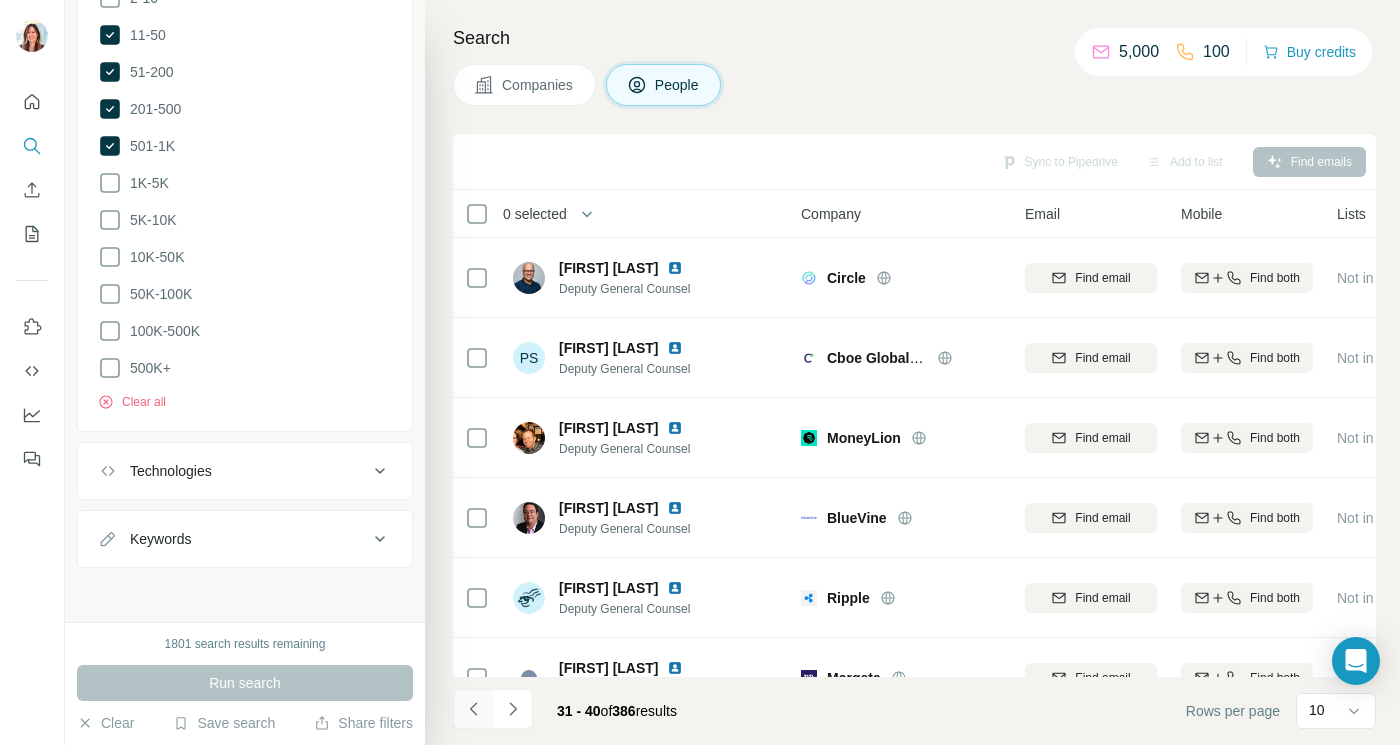 click 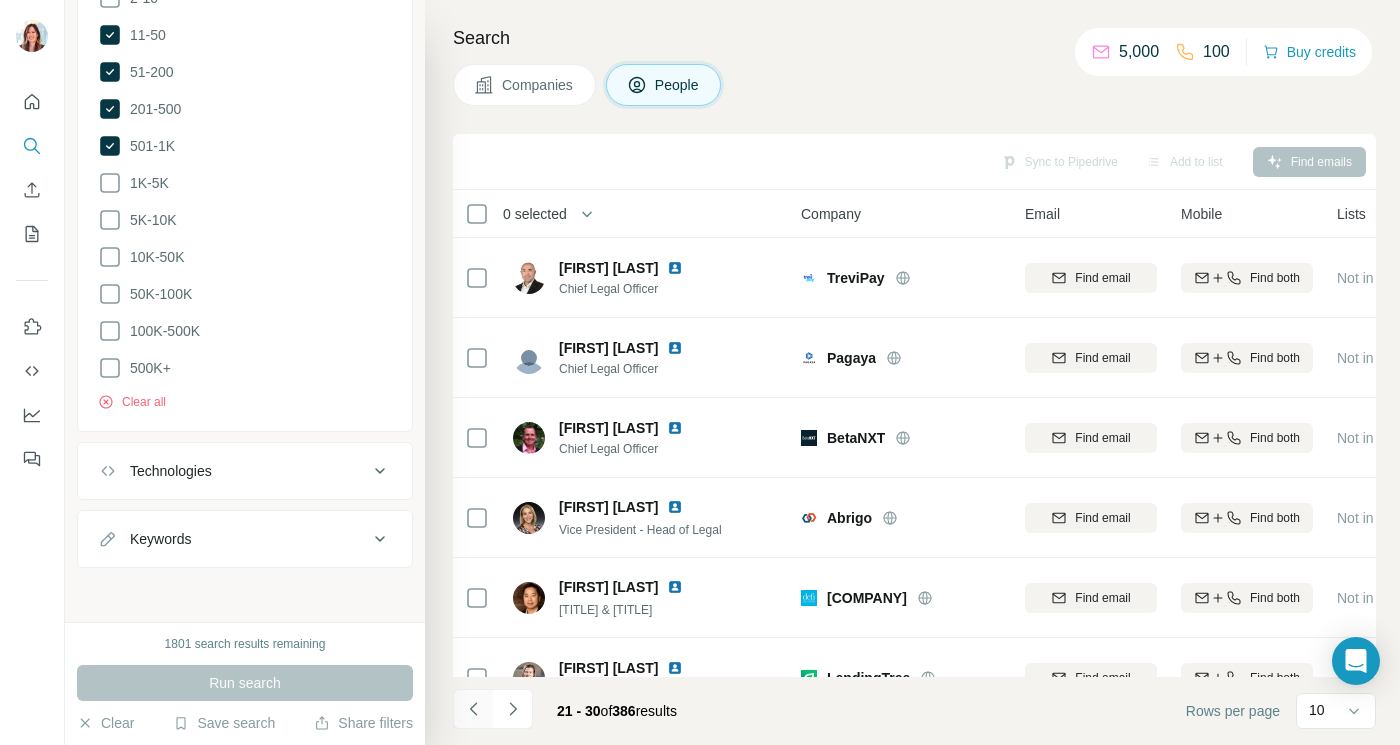click 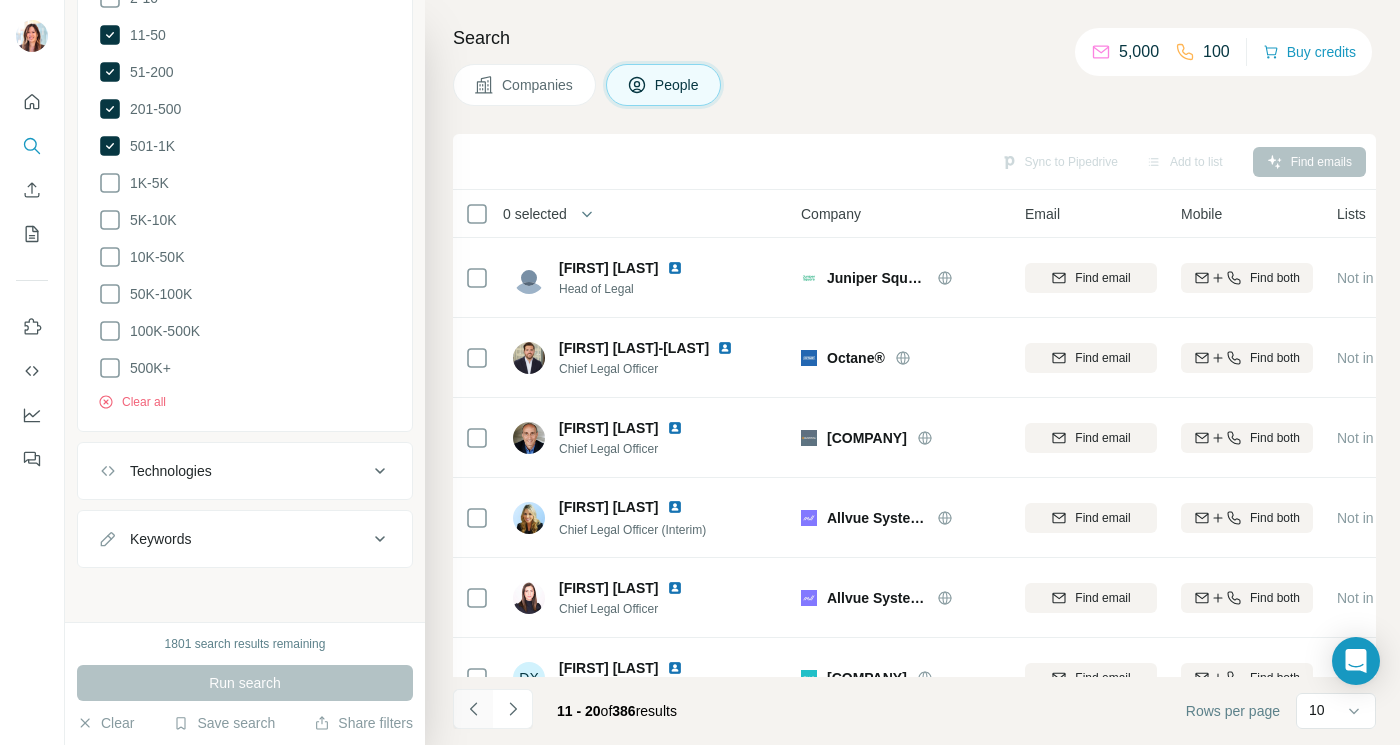click 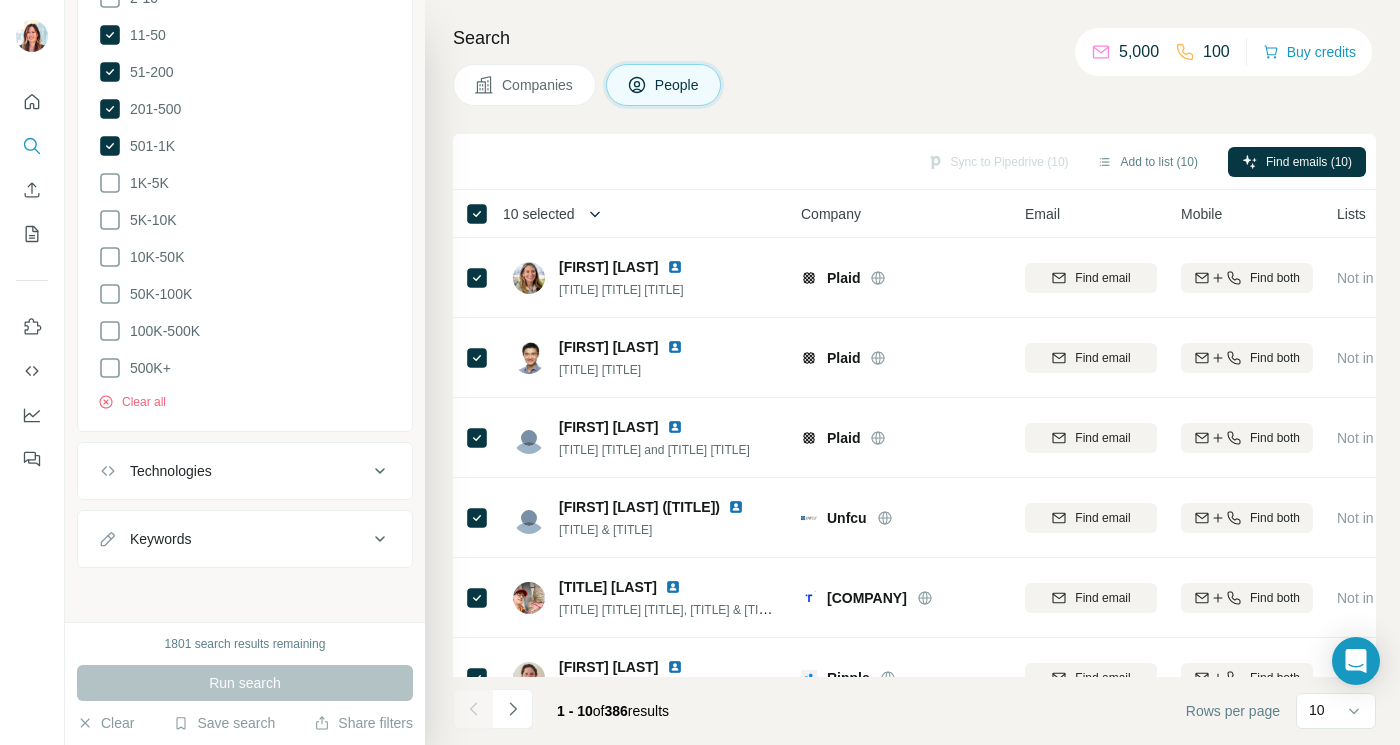 click 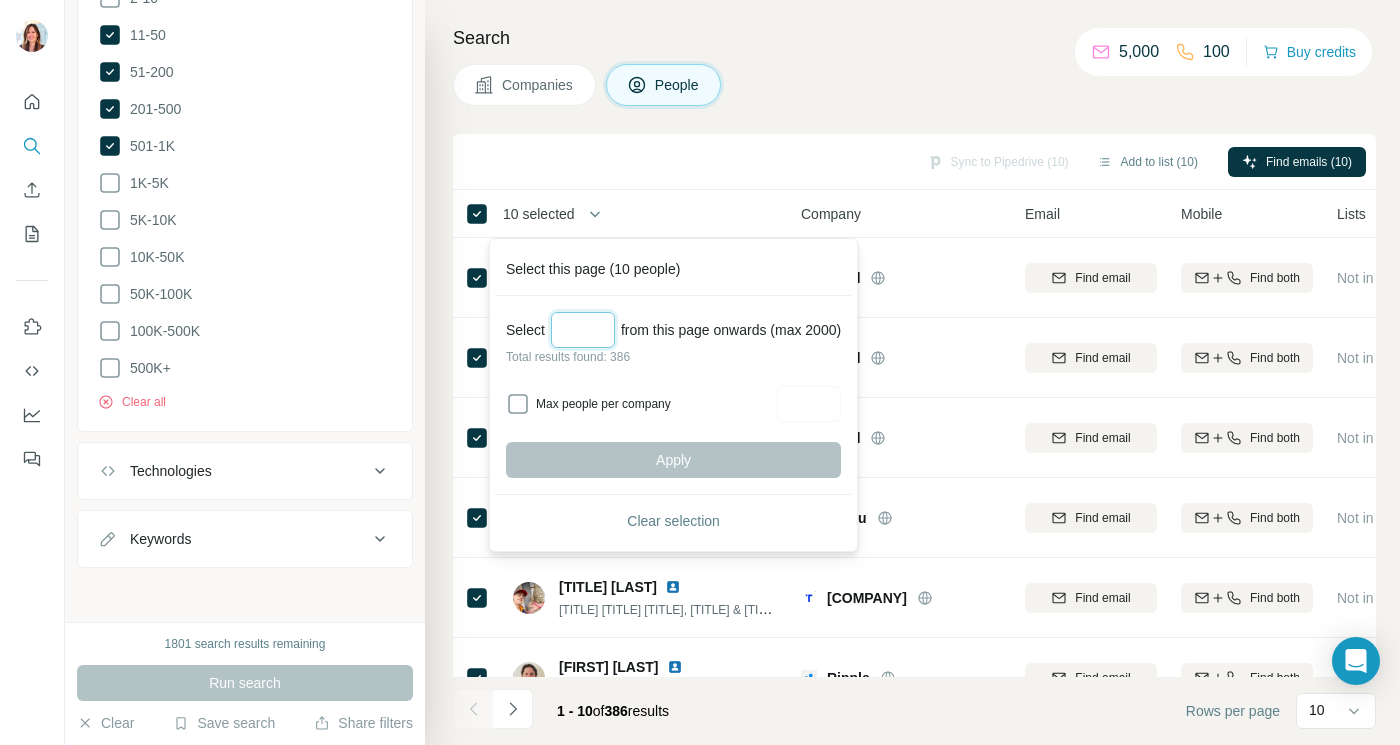 click at bounding box center [583, 330] 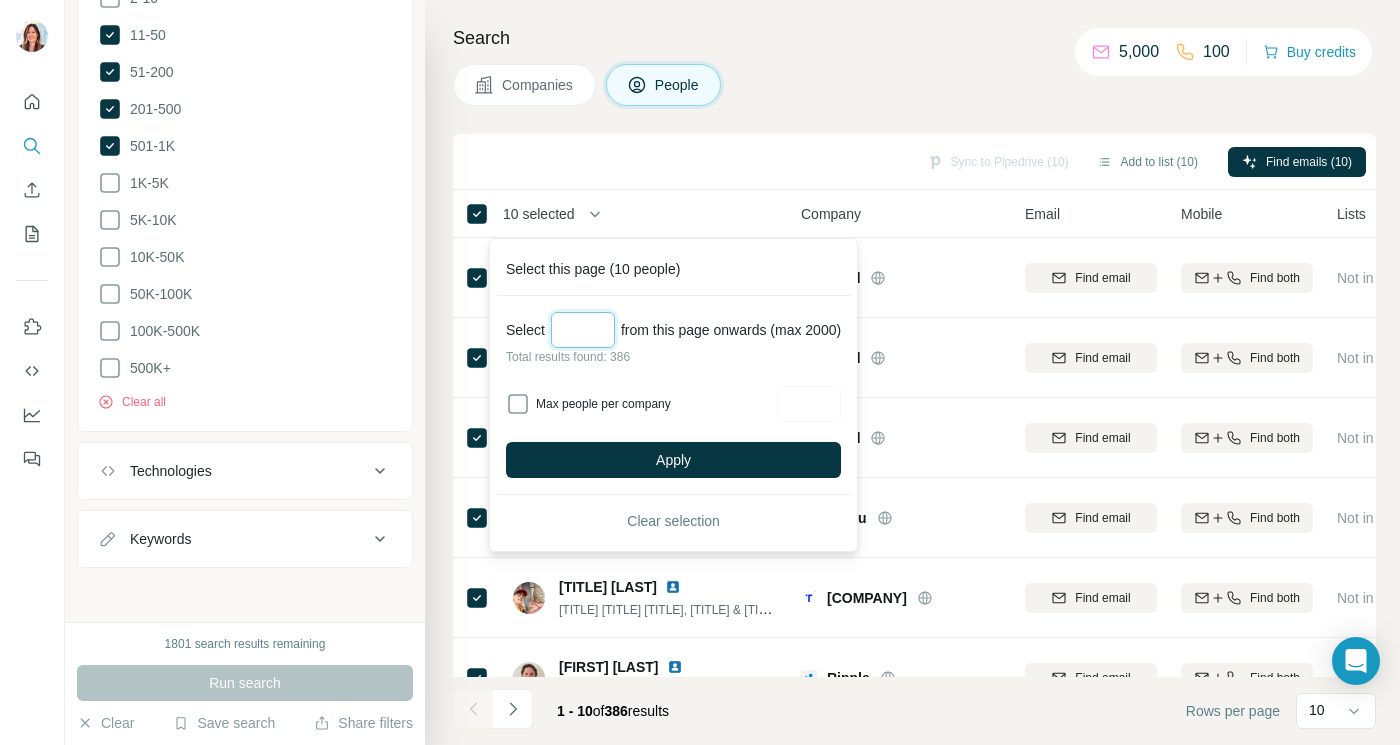 type on "*" 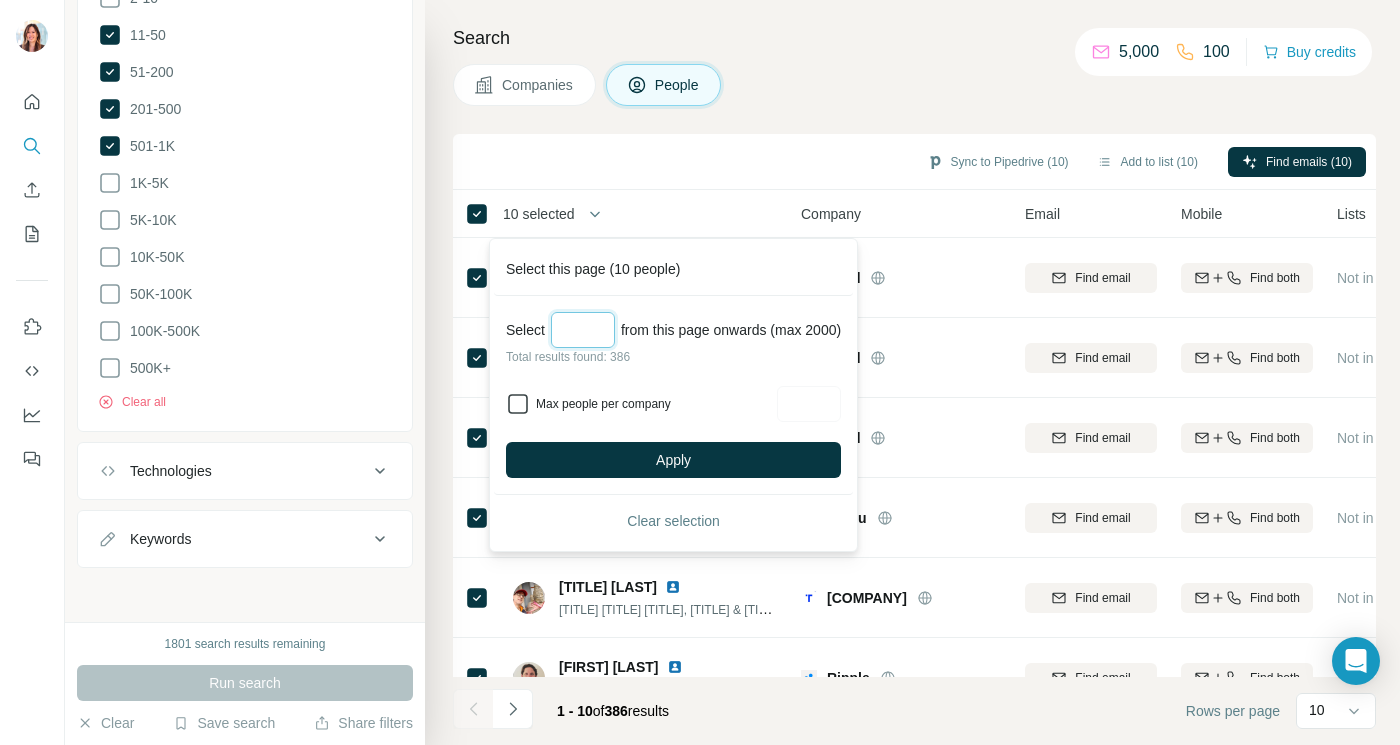 type on "***" 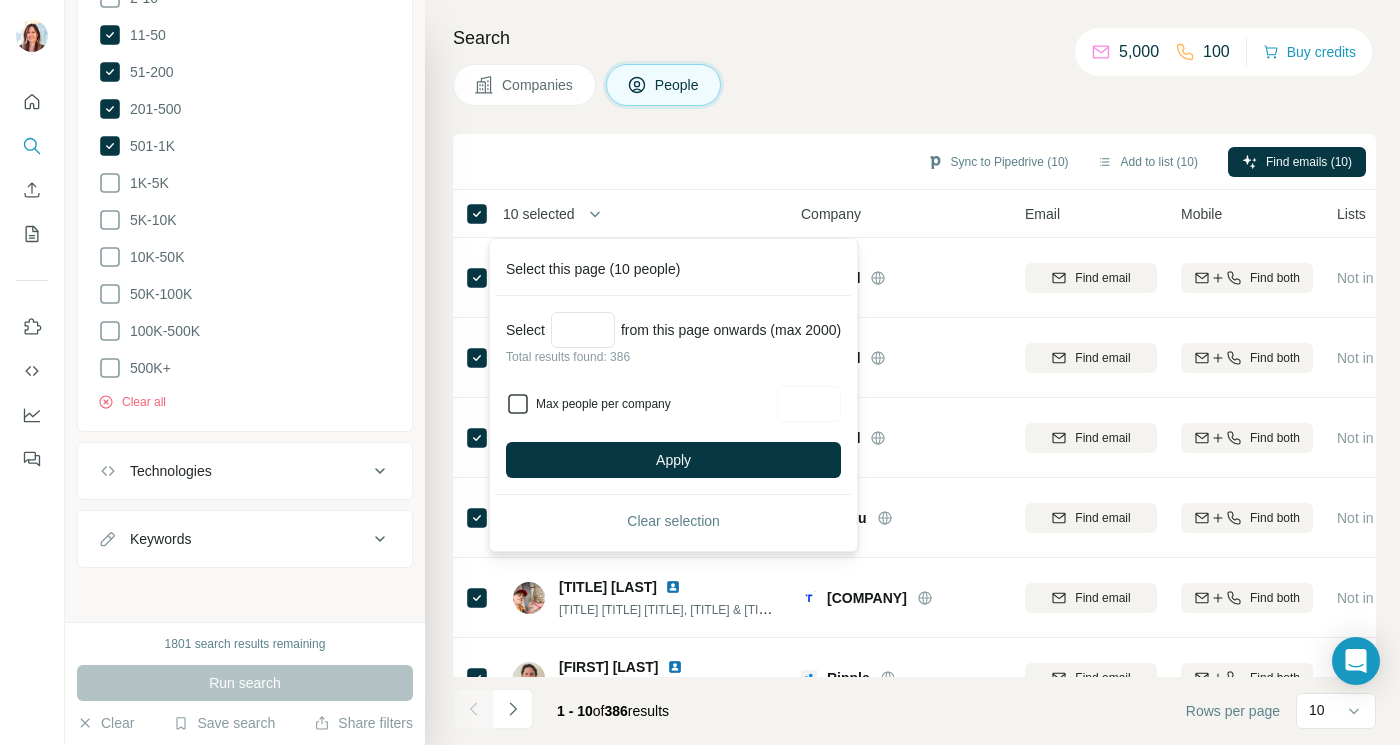 click 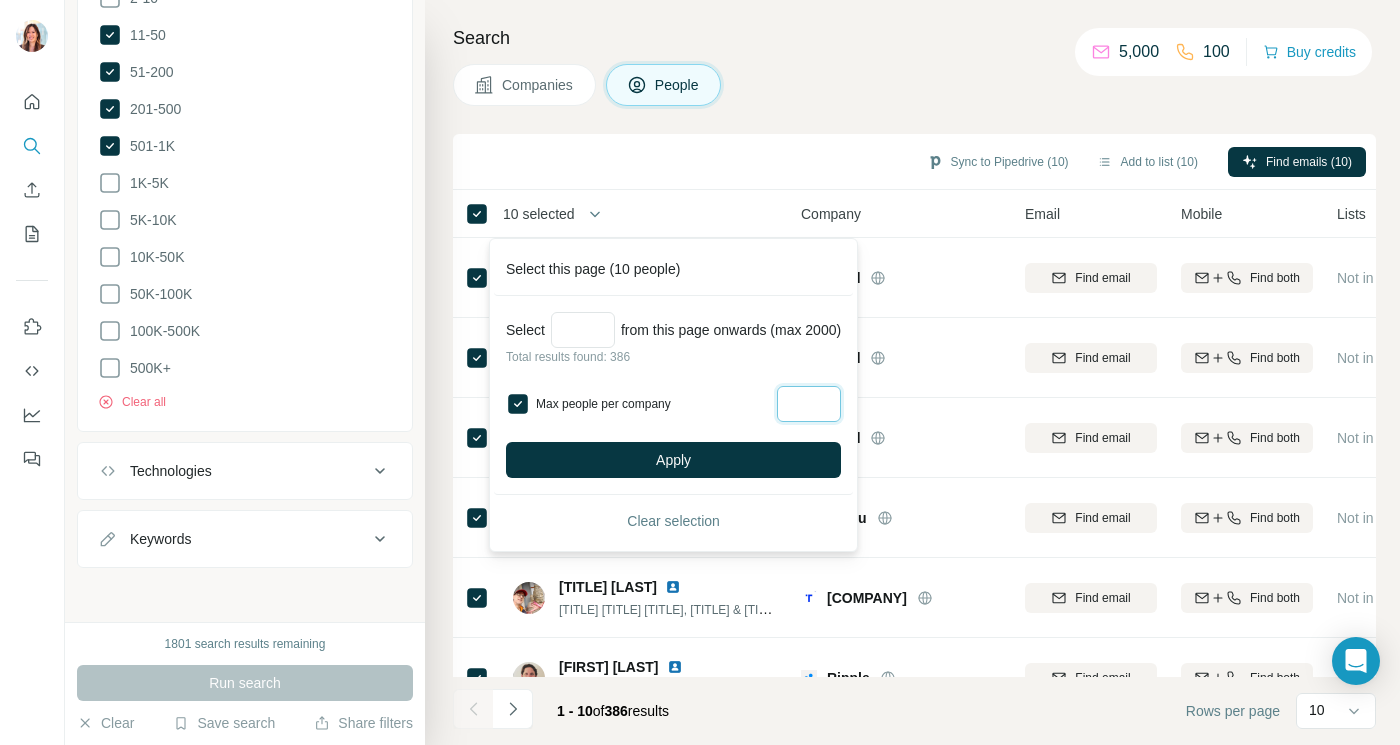 click at bounding box center [809, 404] 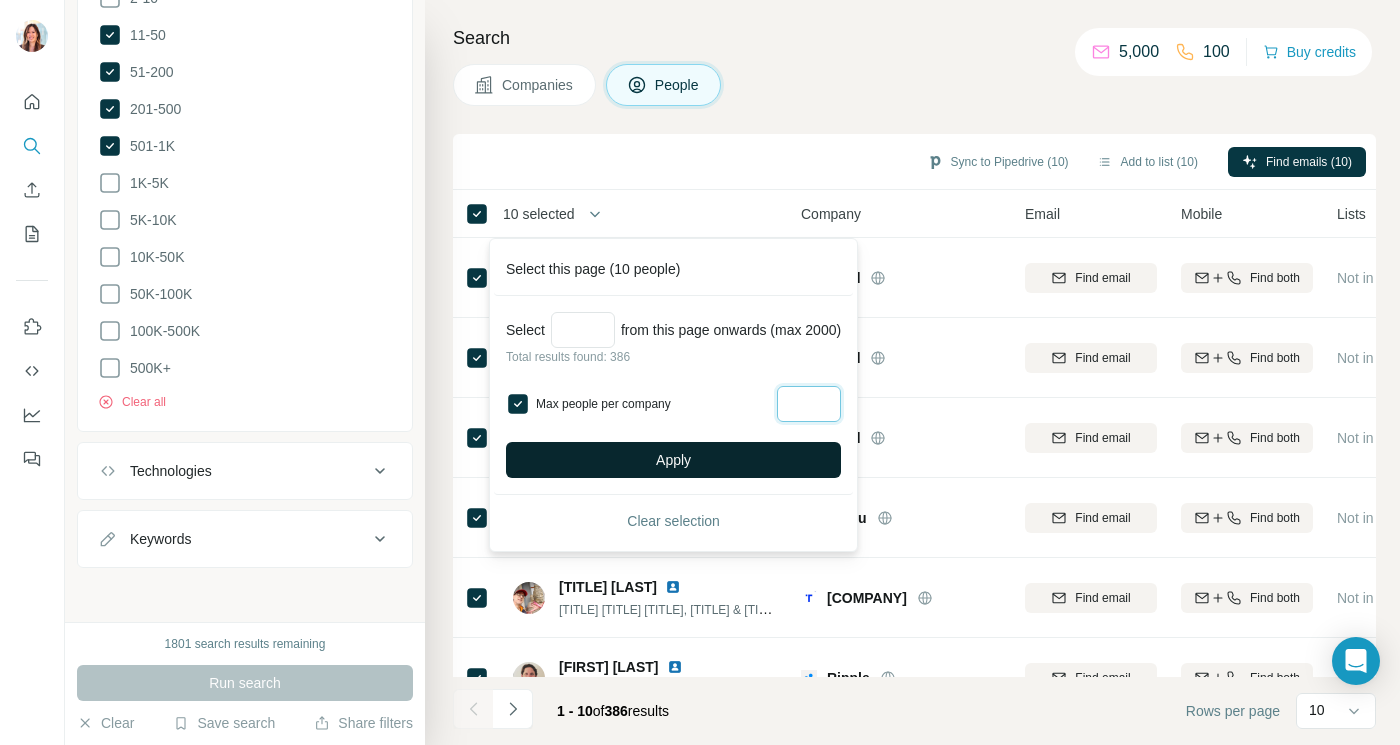 type on "*" 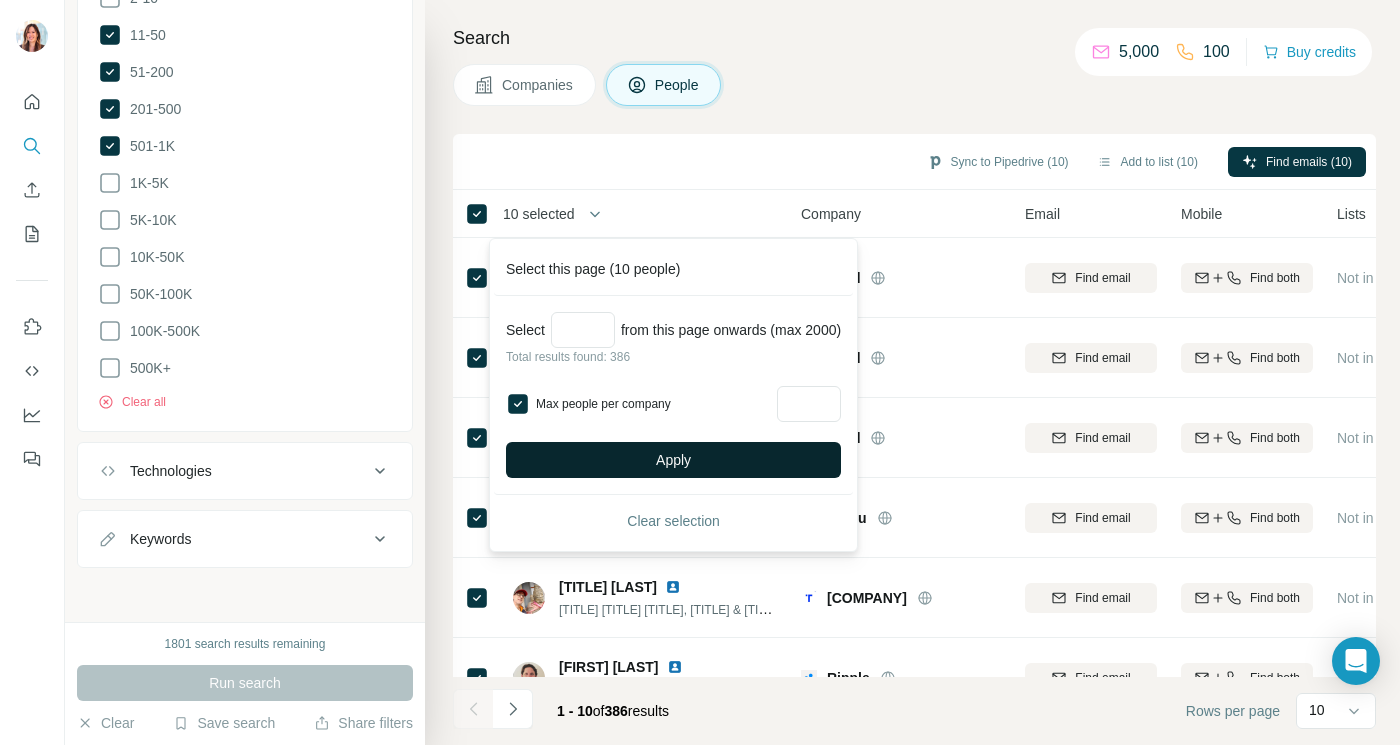 click on "Apply" at bounding box center [673, 460] 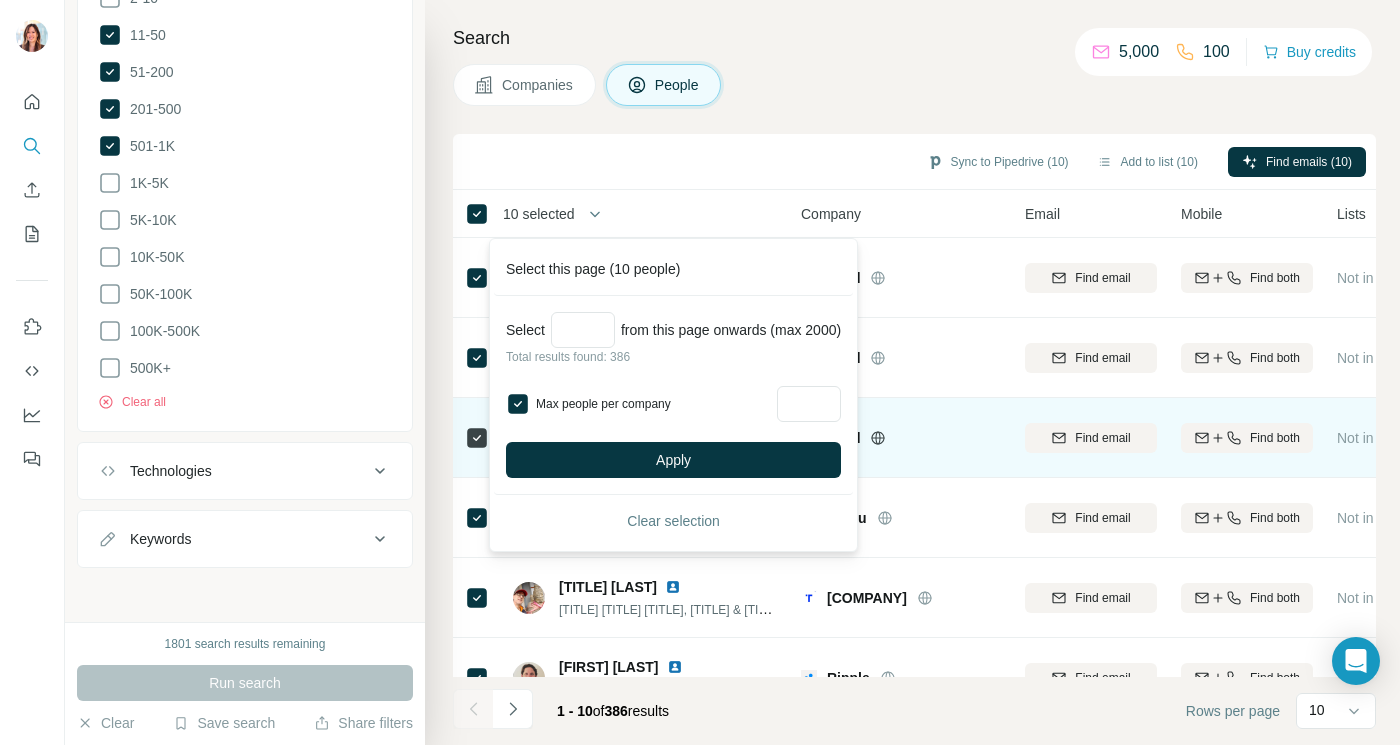 type 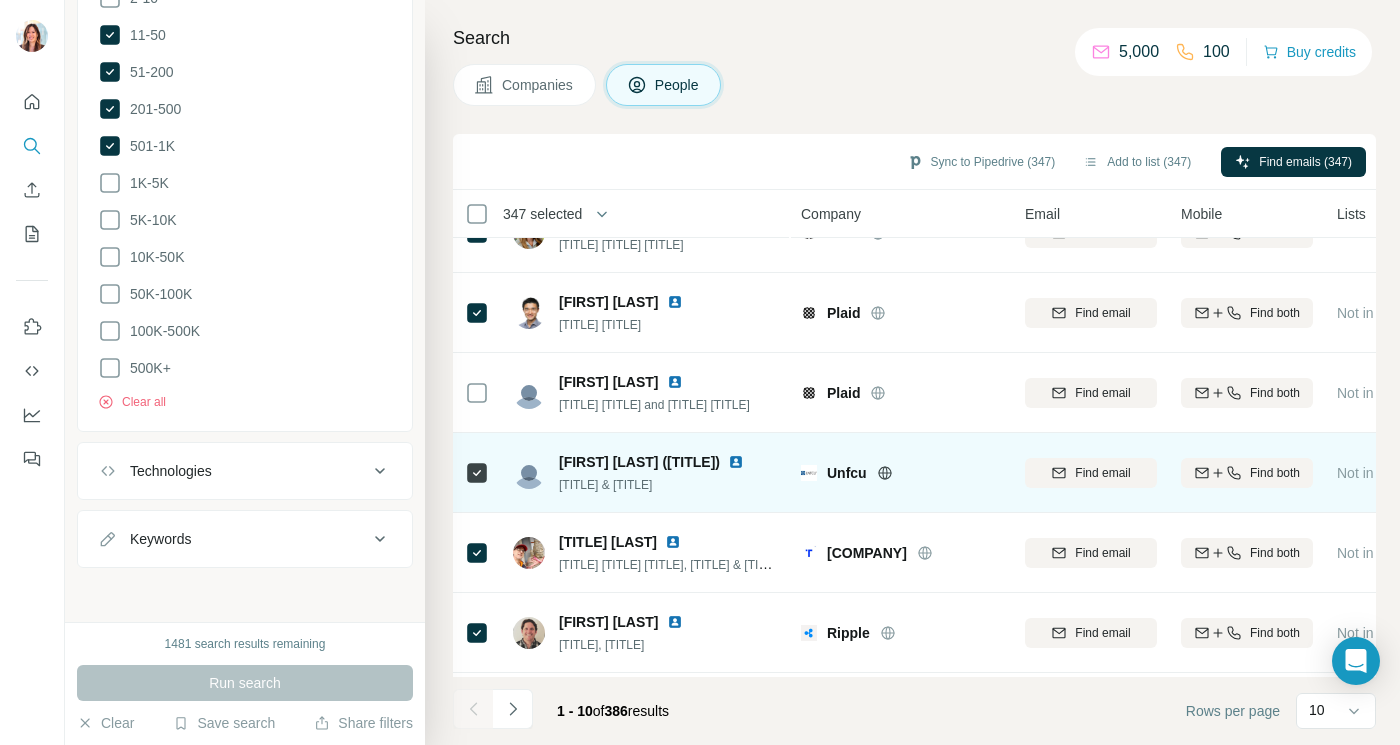 scroll, scrollTop: 47, scrollLeft: 0, axis: vertical 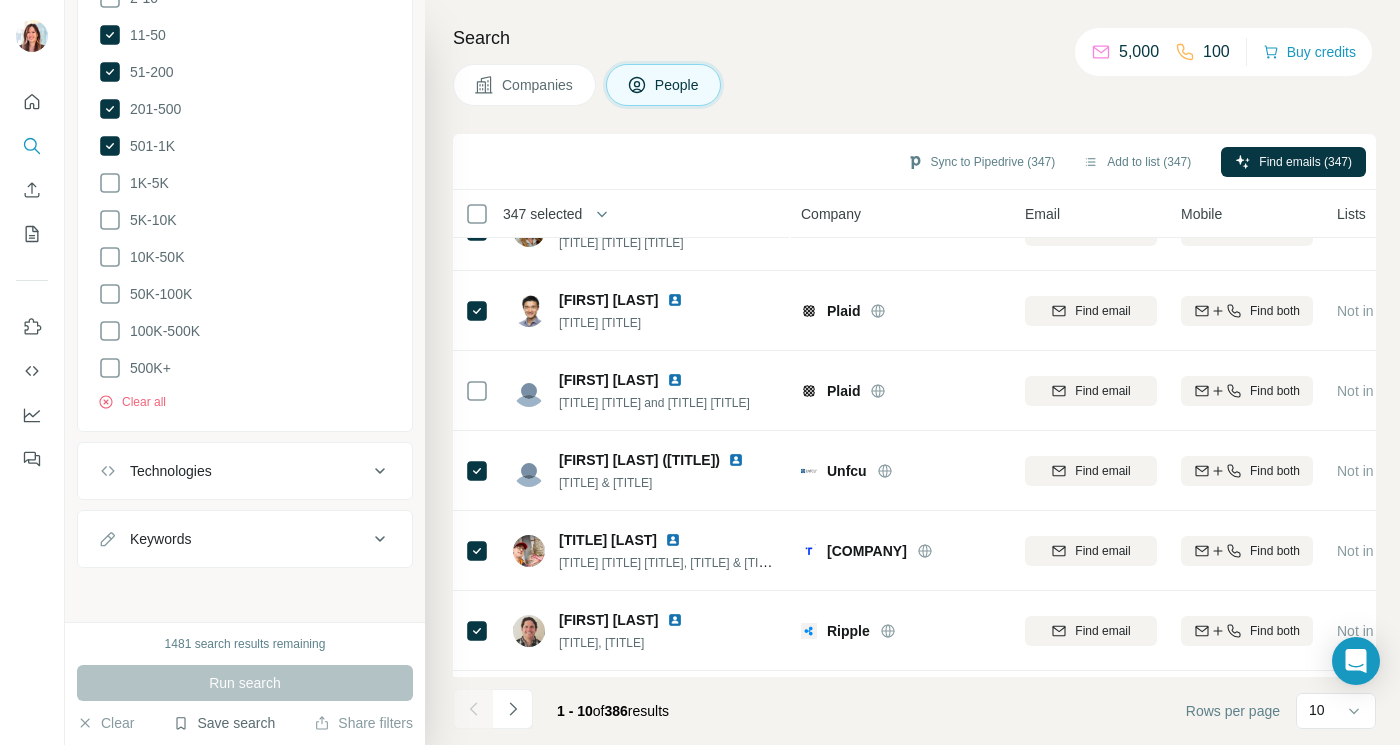 click on "Save search" at bounding box center (224, 723) 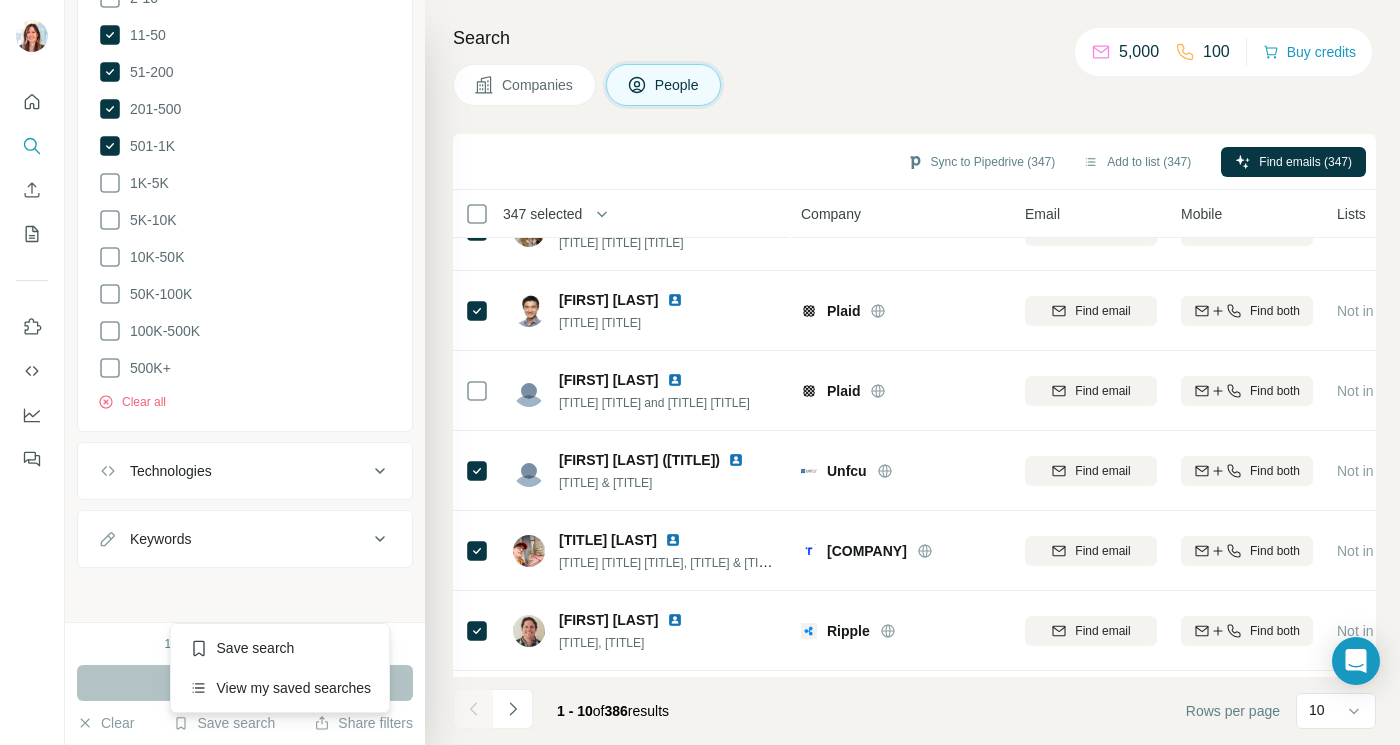 click on "1 - 10  of  386  results Rows per page 10" at bounding box center [914, 711] 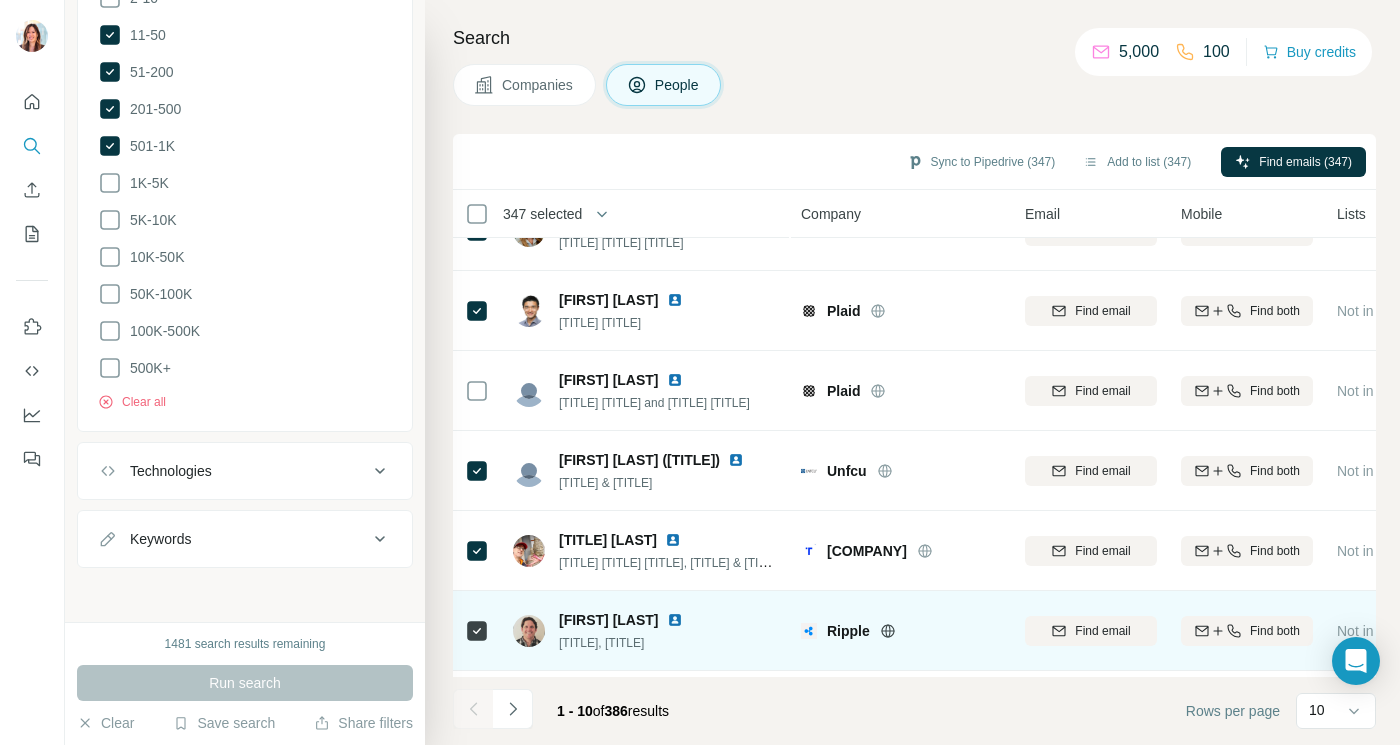 scroll, scrollTop: 0, scrollLeft: 0, axis: both 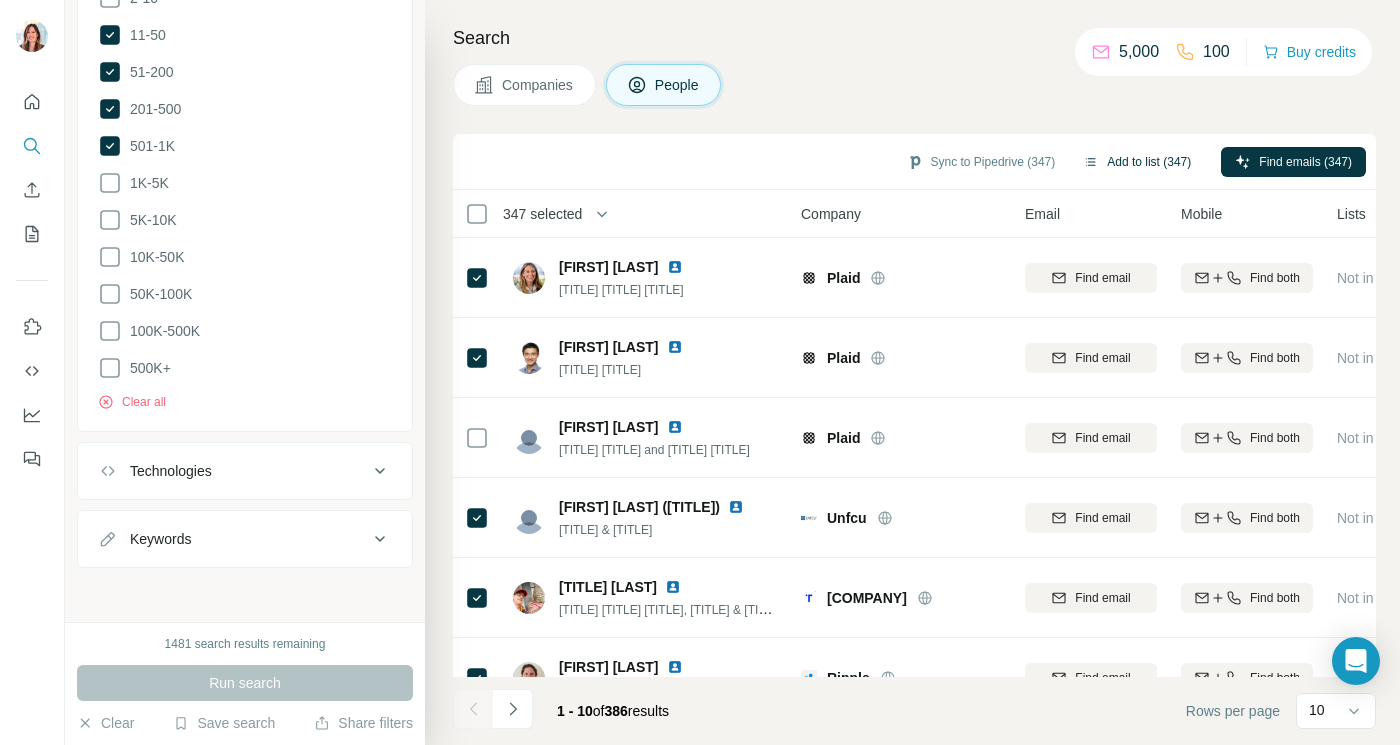 click on "Add to list (347)" at bounding box center (1137, 162) 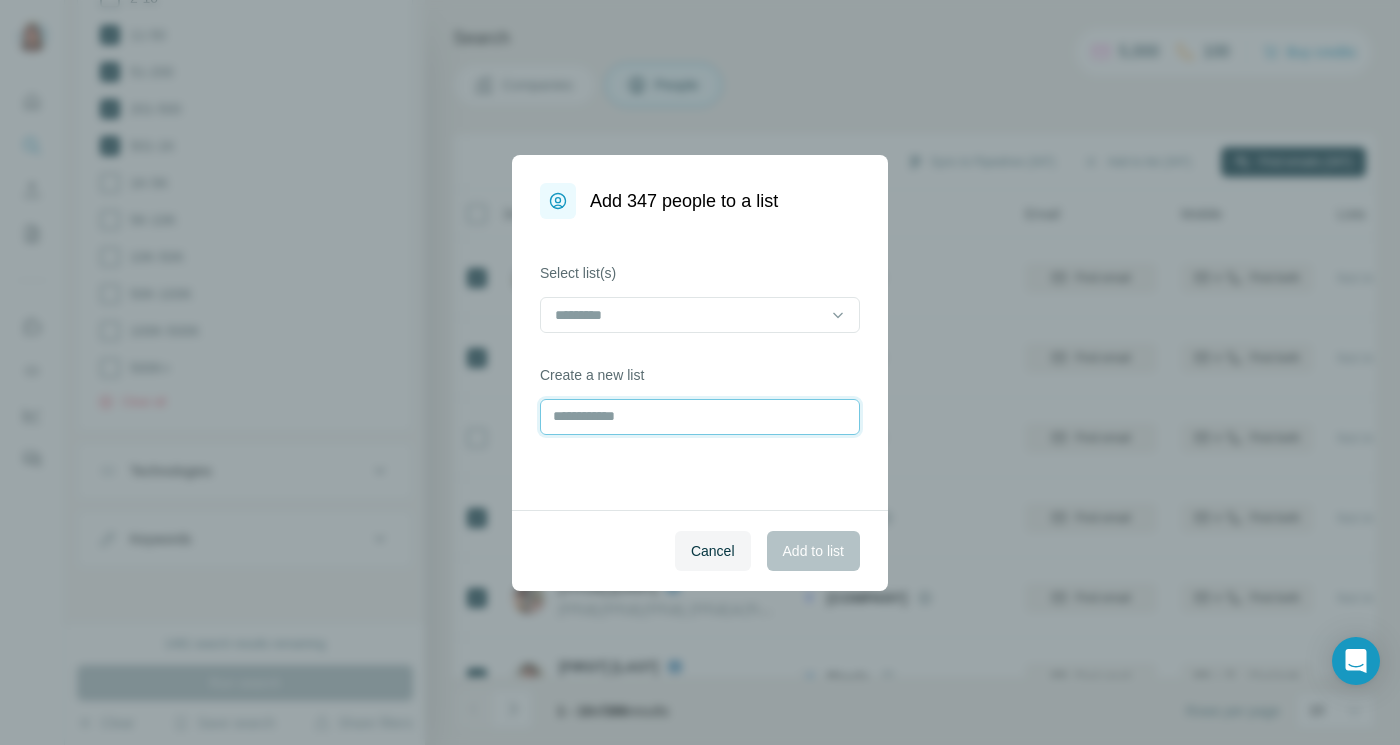 click at bounding box center [700, 417] 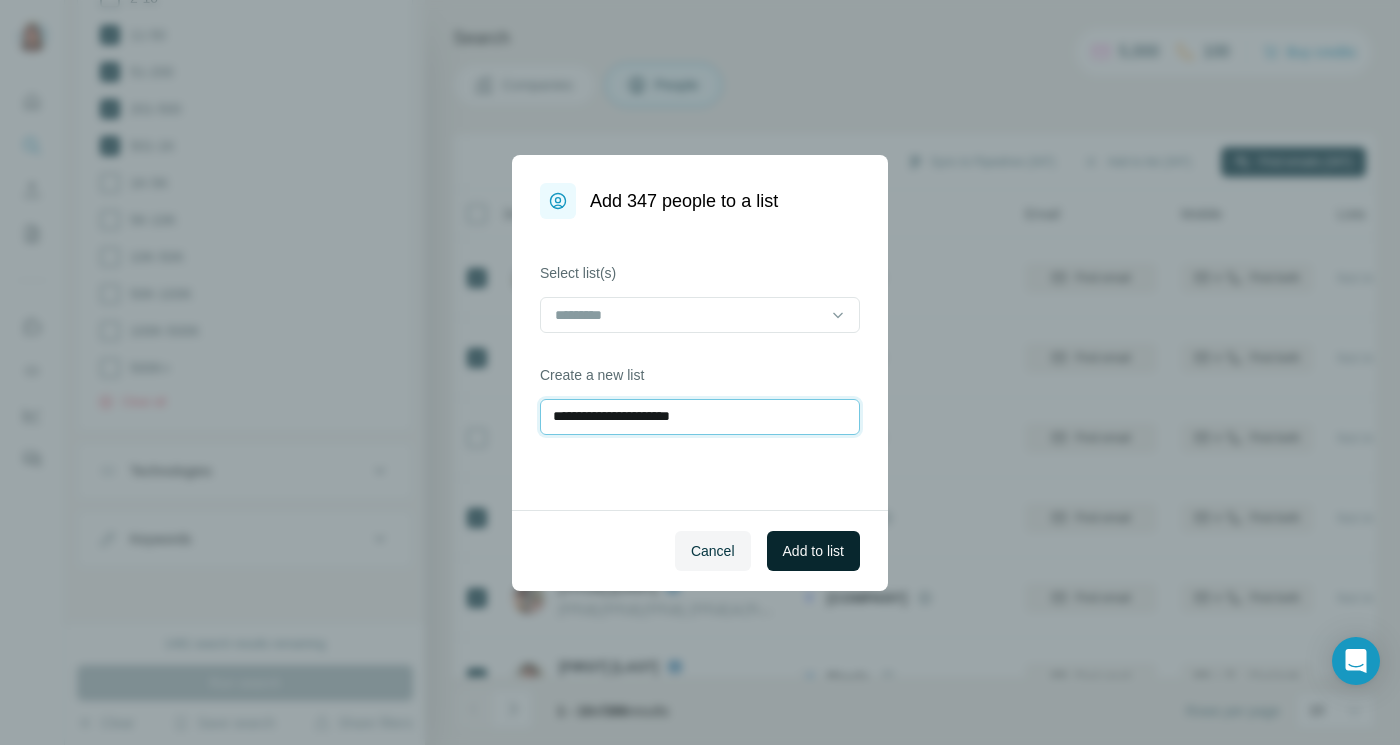 type on "**********" 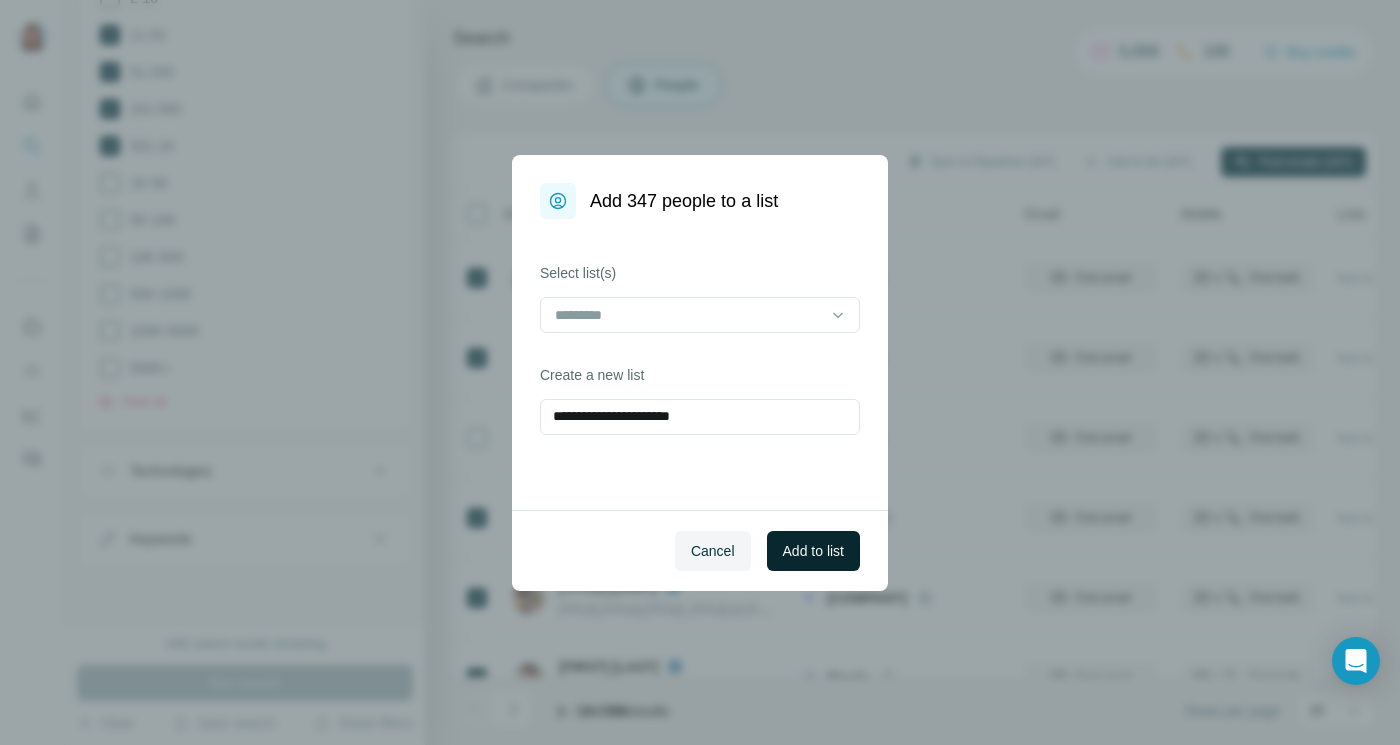 click on "Add to list" at bounding box center (813, 551) 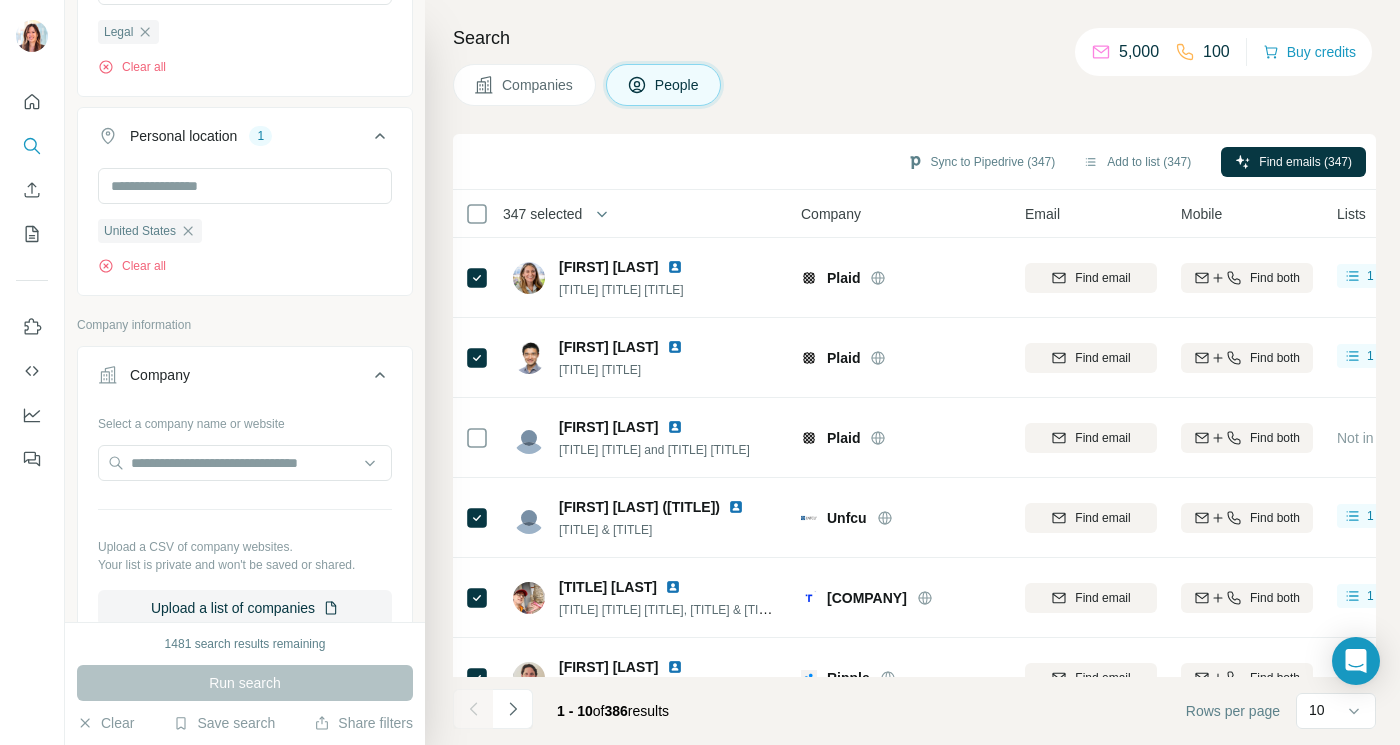 scroll, scrollTop: 1114, scrollLeft: 0, axis: vertical 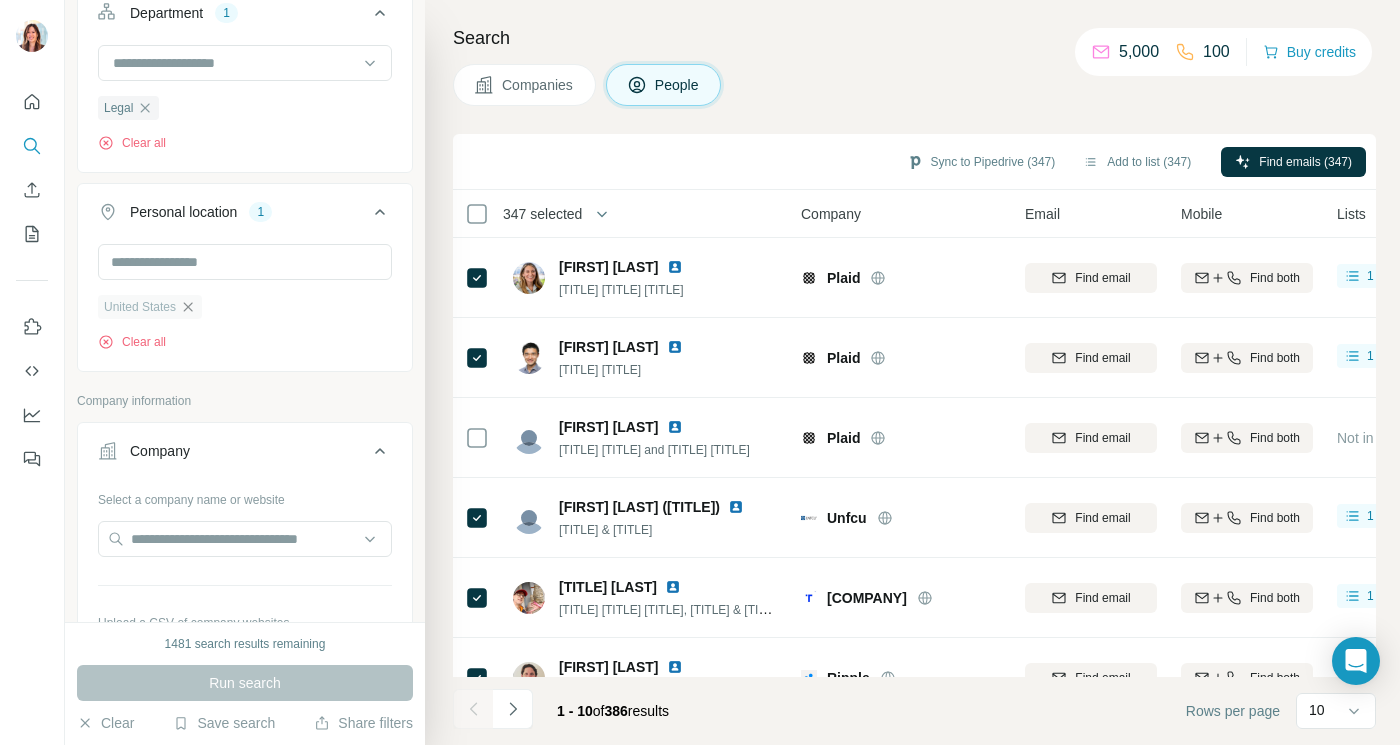 click 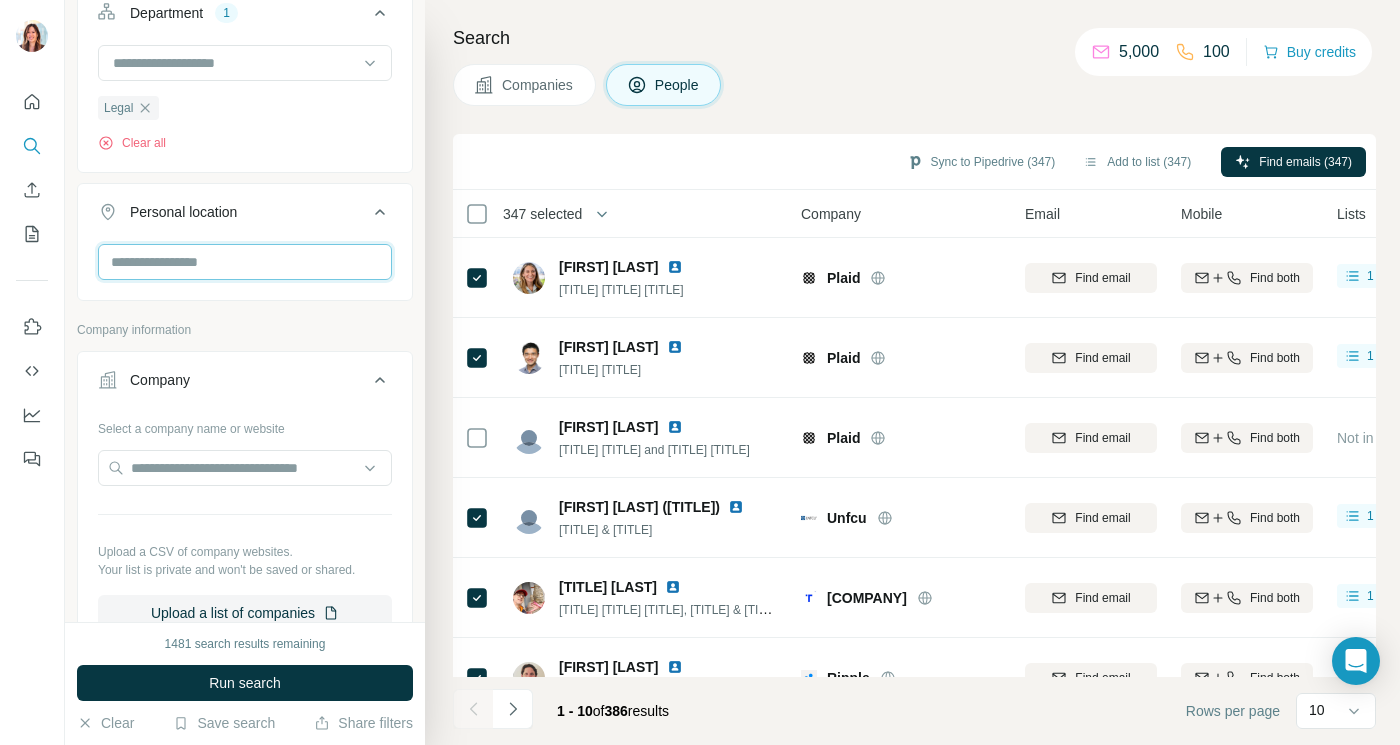 click at bounding box center (245, 262) 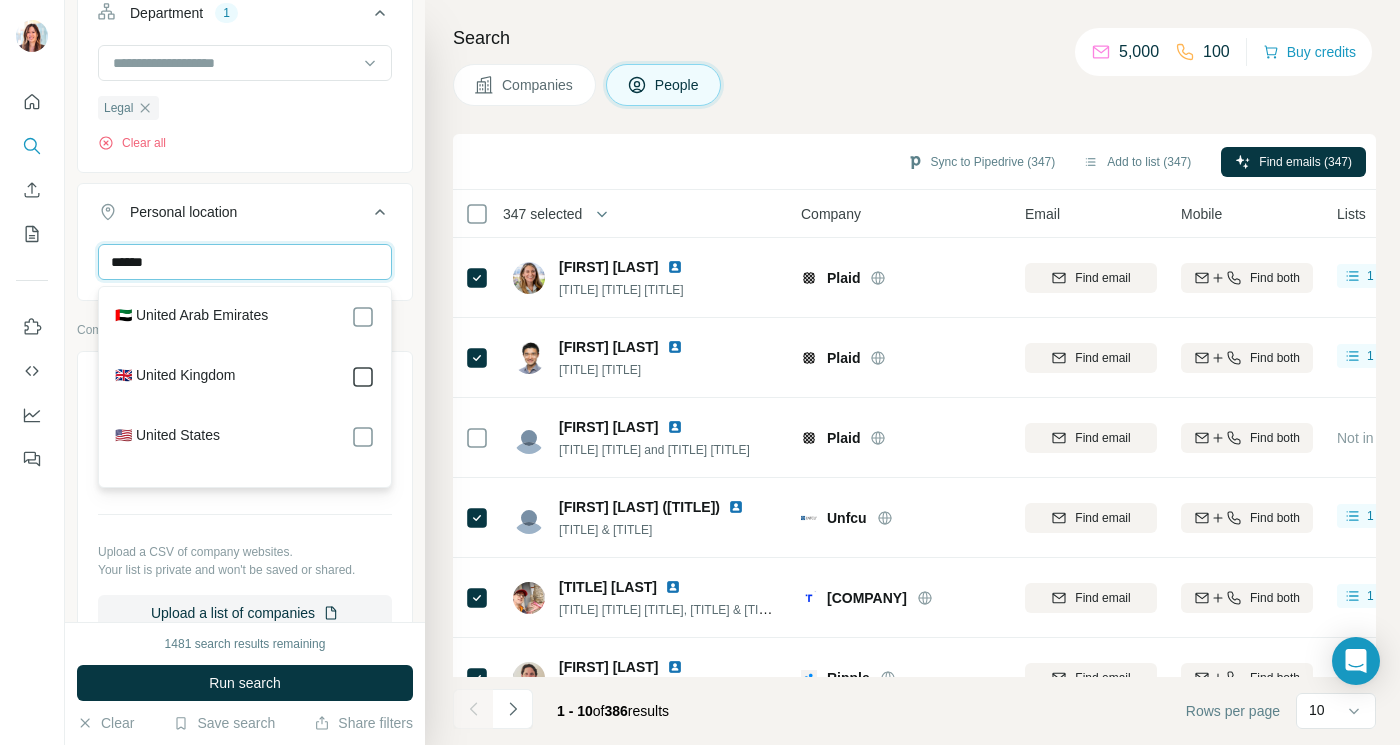 type on "******" 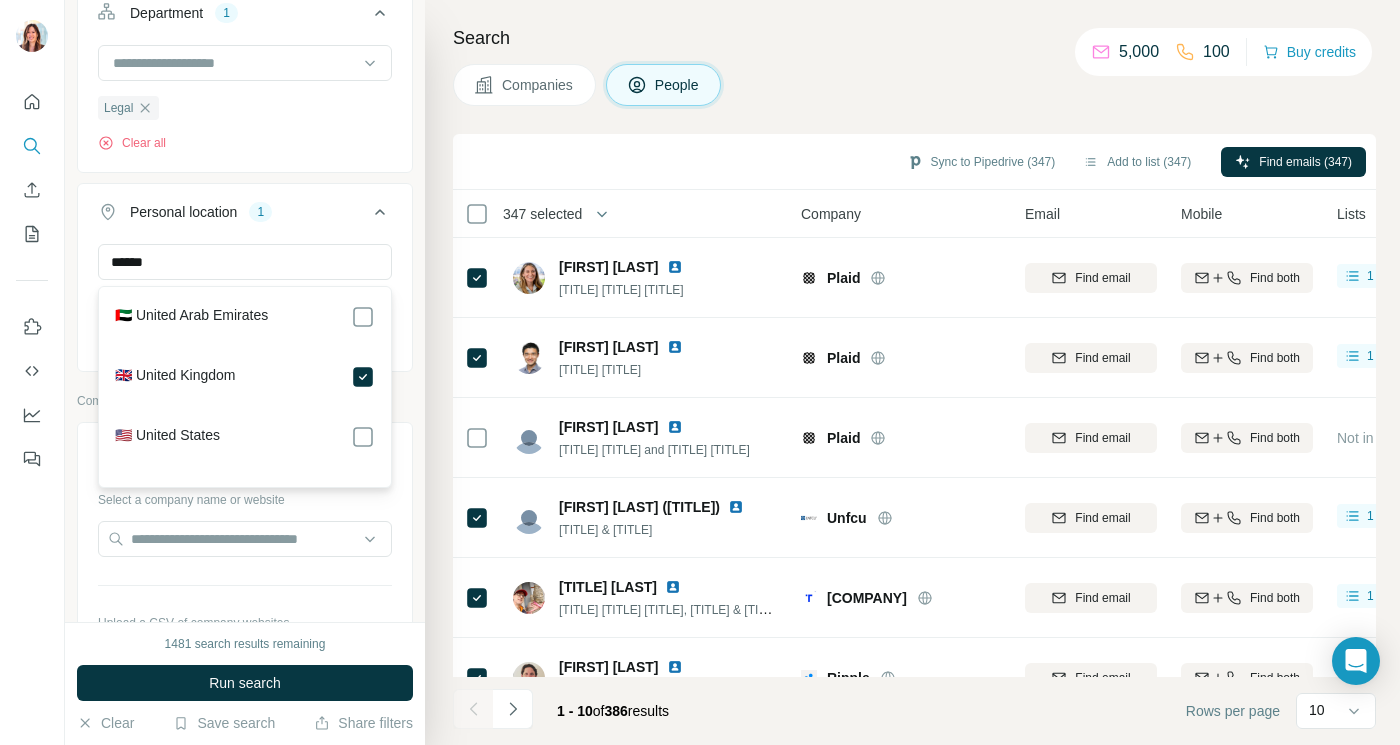 type 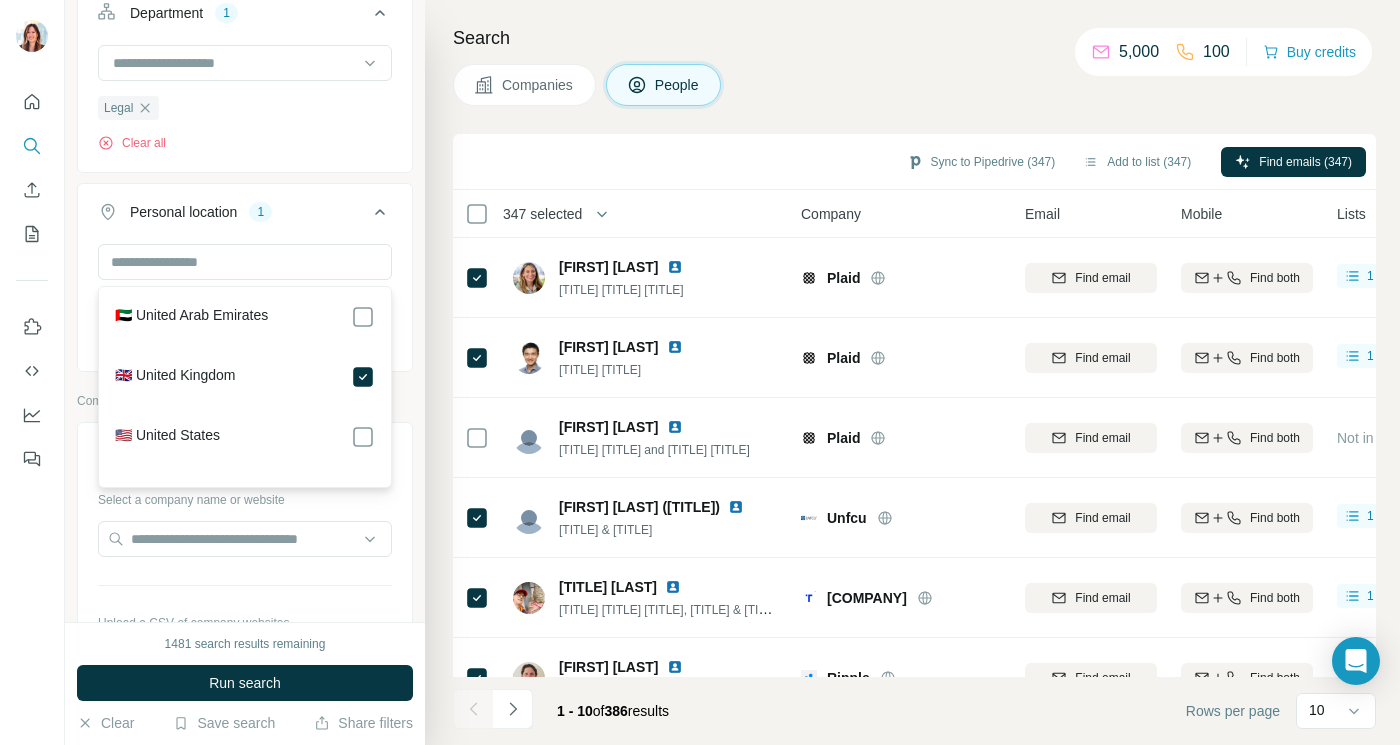 click on "Select a company name or website Upload a CSV of company websites. Your list is private and won't be saved or shared. Upload a list of companies" at bounding box center (245, 592) 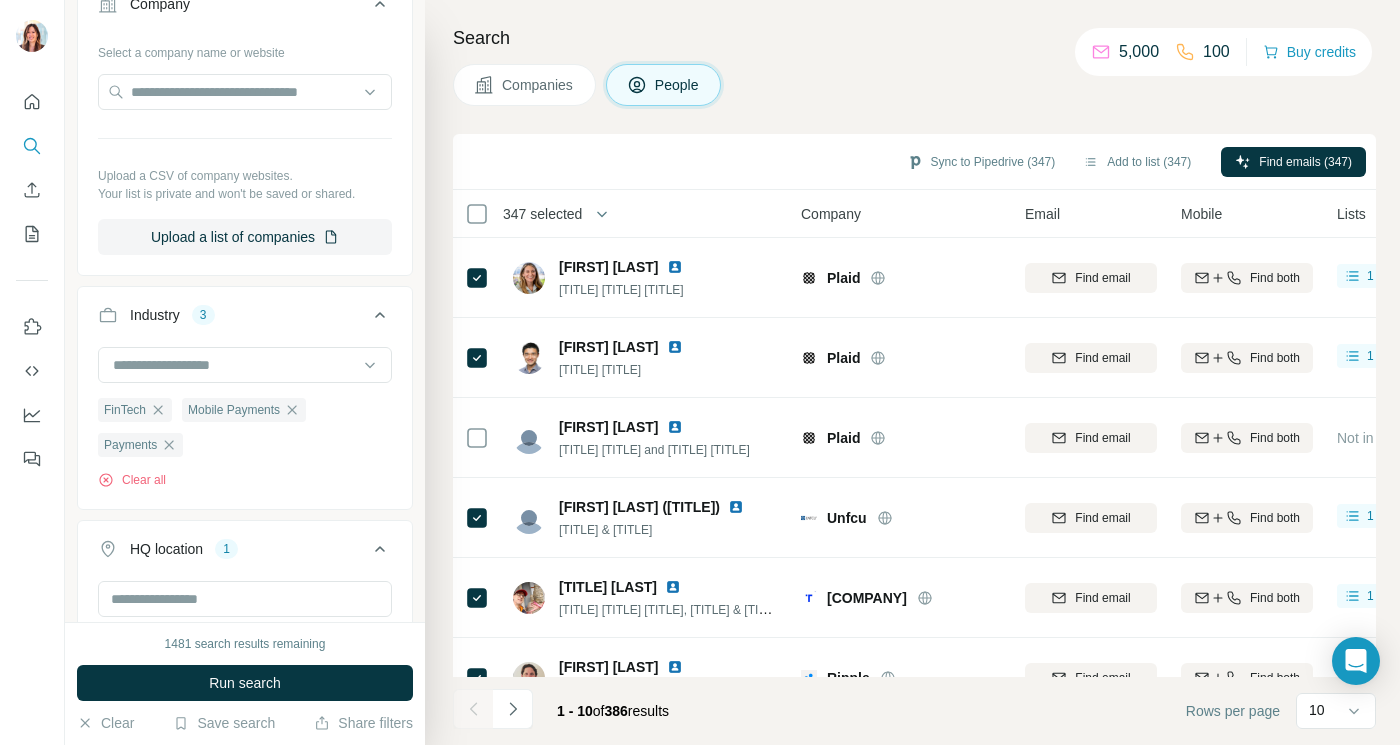 scroll, scrollTop: 1798, scrollLeft: 0, axis: vertical 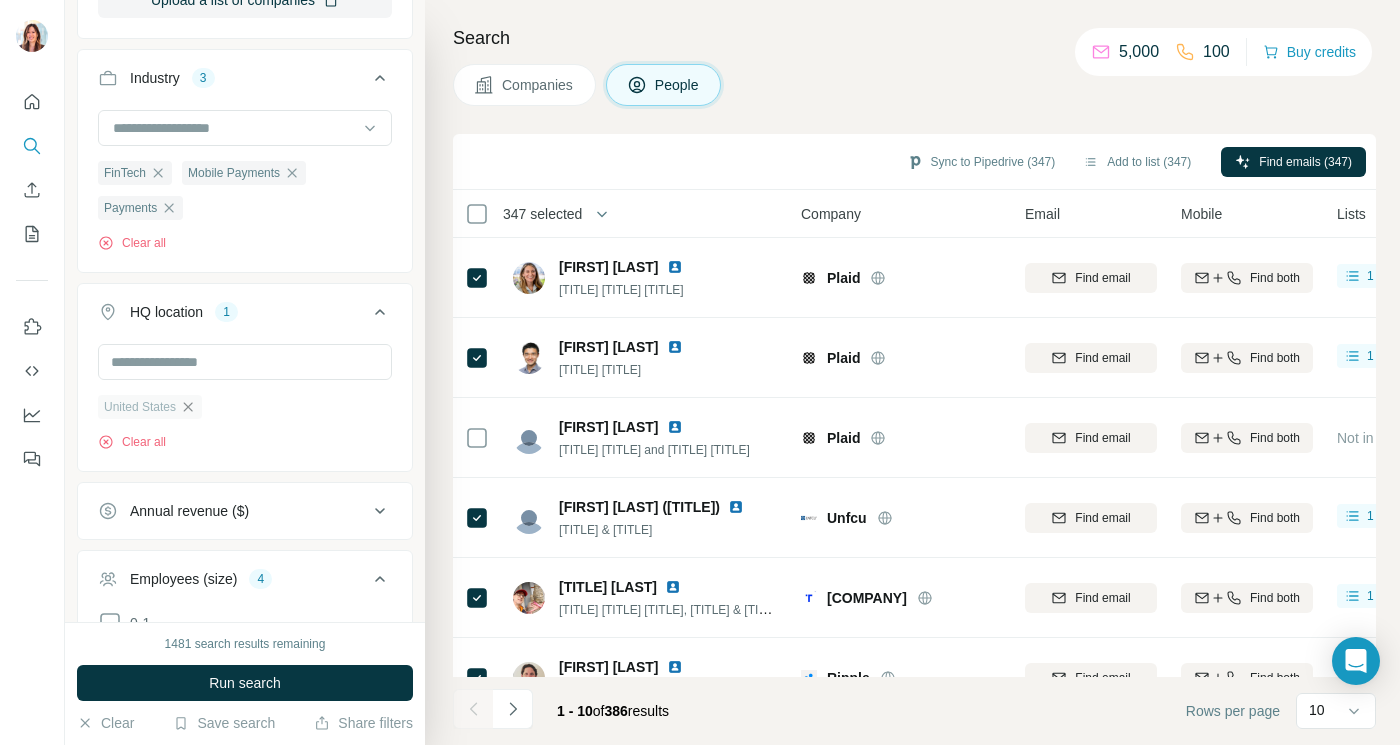 click 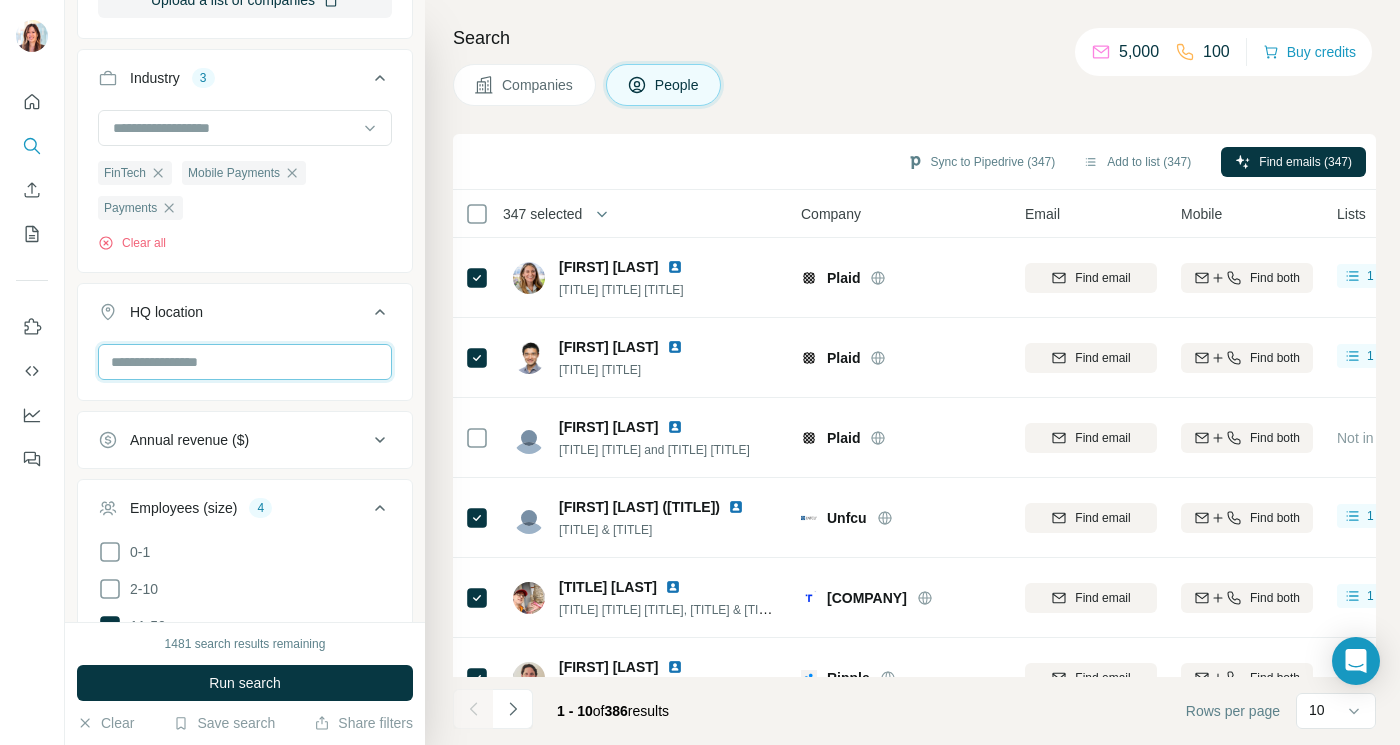 click at bounding box center [245, 362] 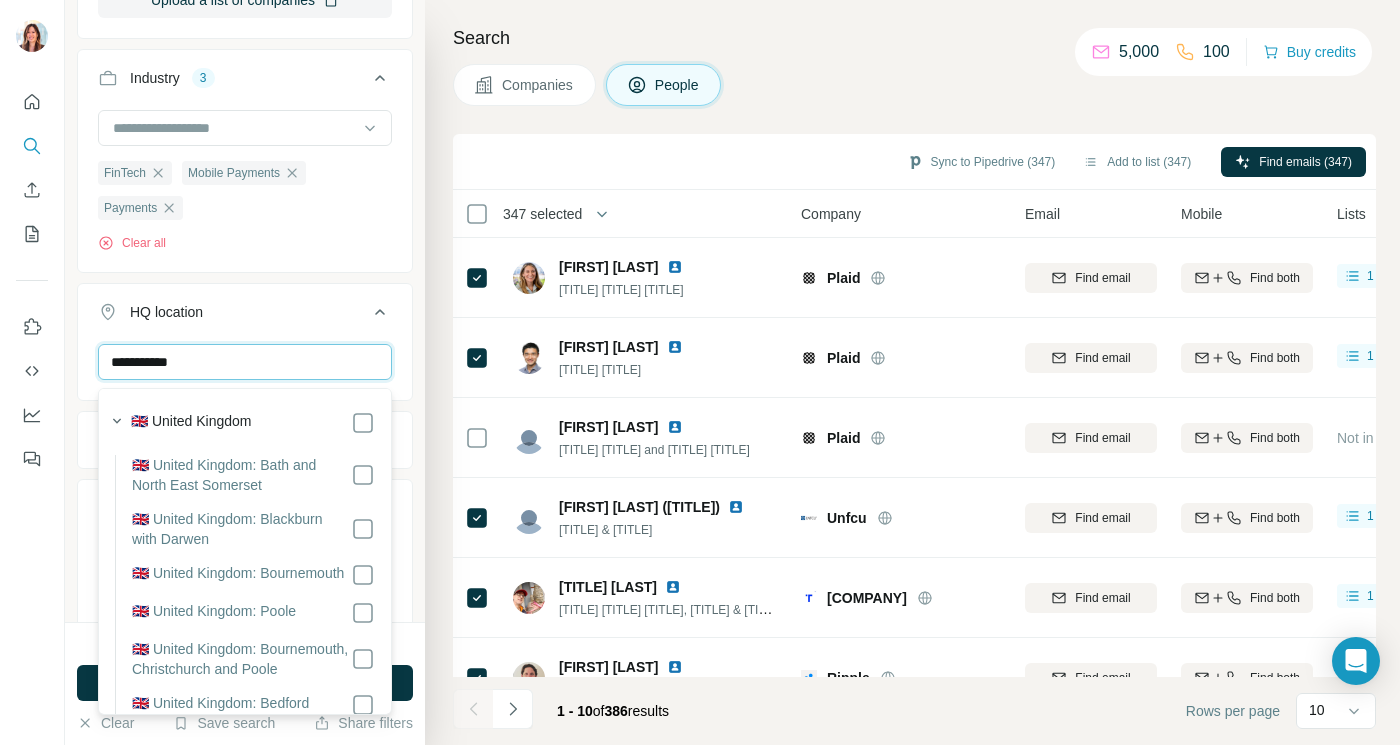 type on "**********" 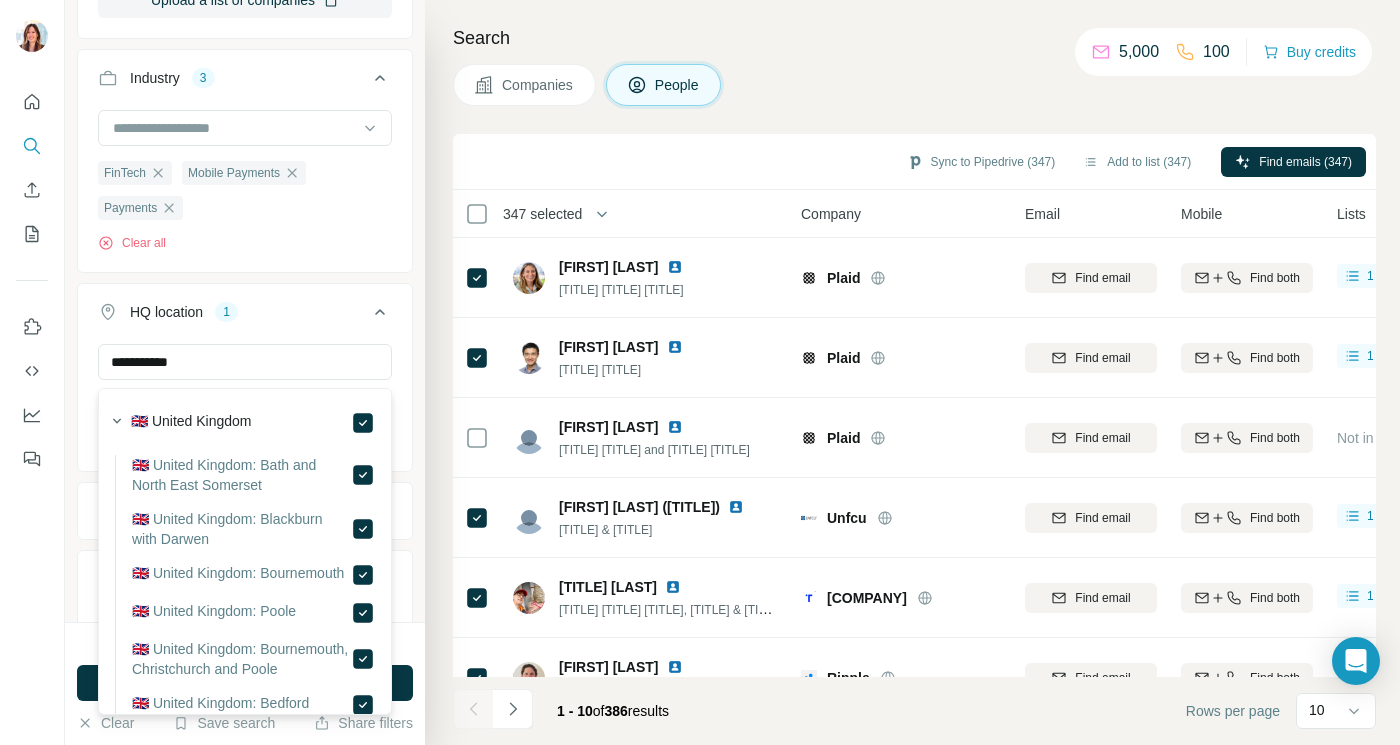 type 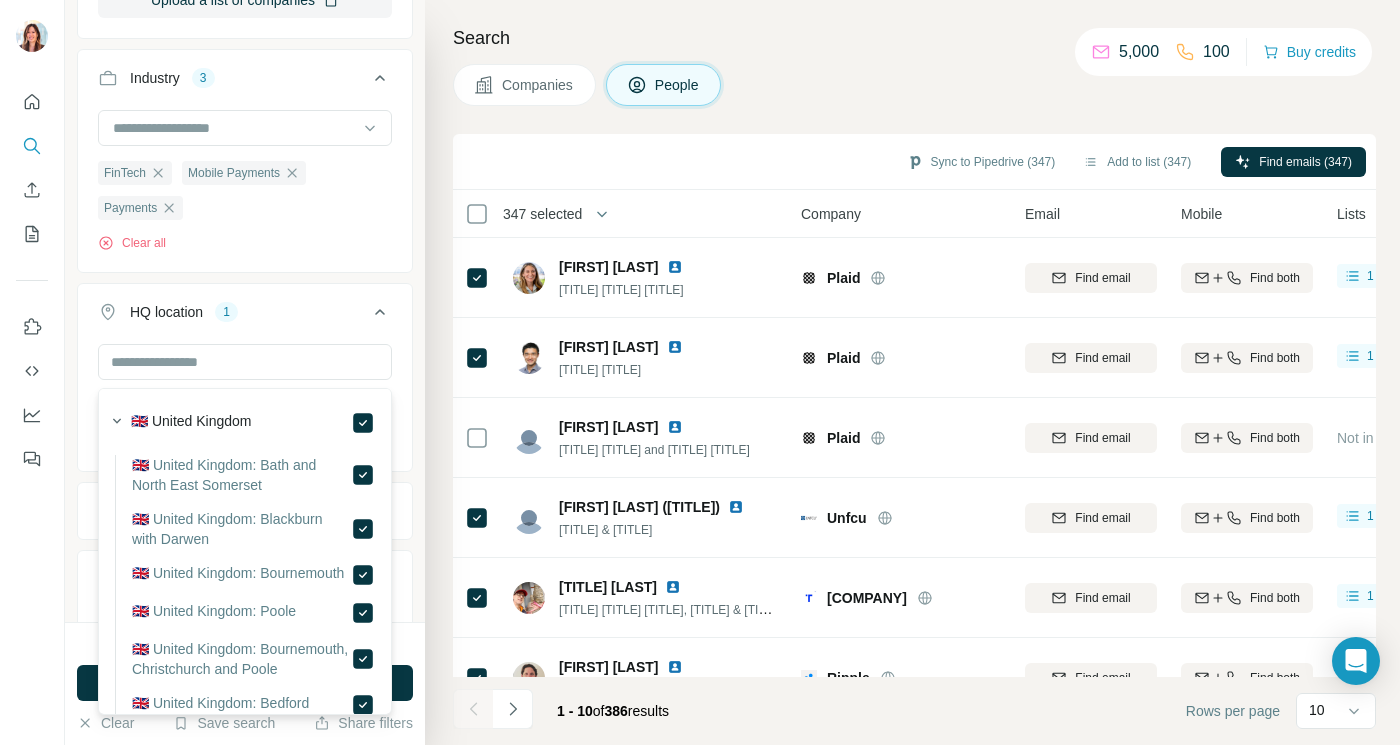 click on "[COUNTRY]" at bounding box center [245, 405] 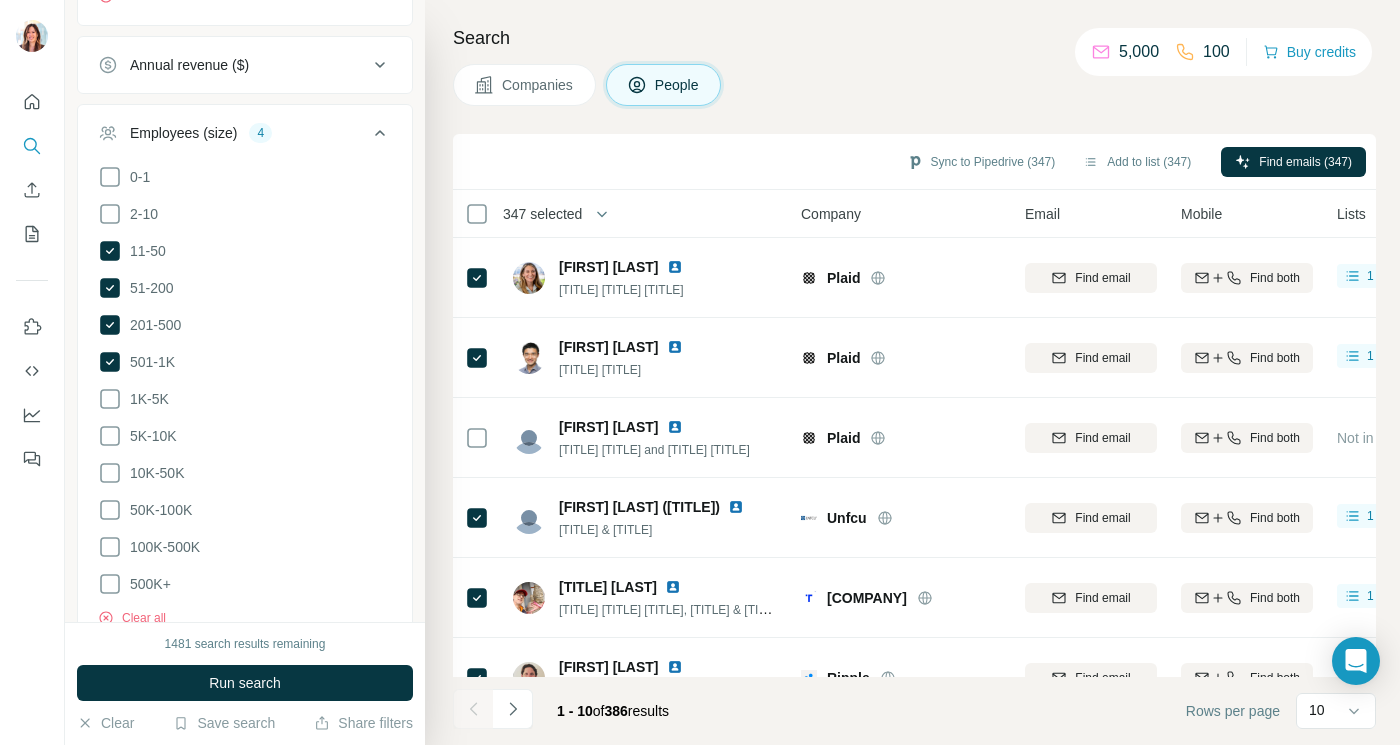 scroll, scrollTop: 2421, scrollLeft: 0, axis: vertical 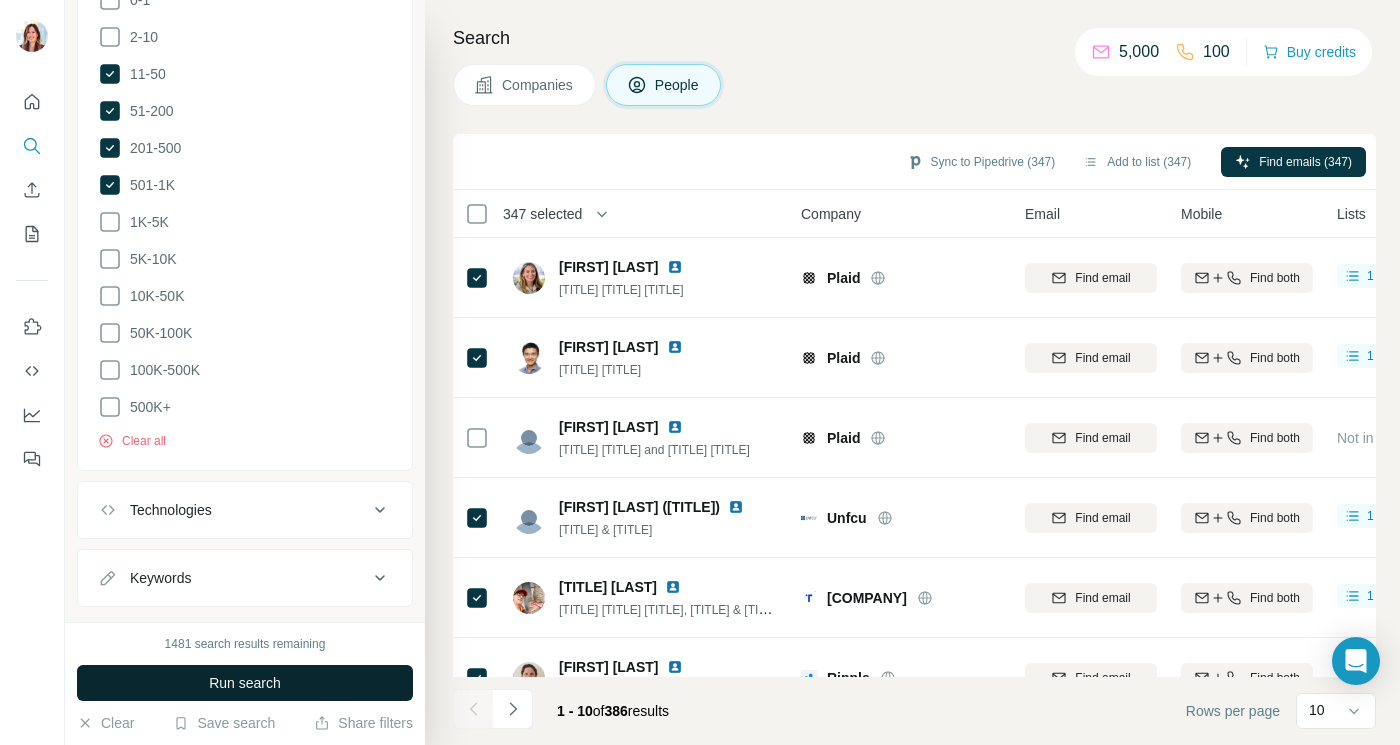 click on "Run search" at bounding box center (245, 683) 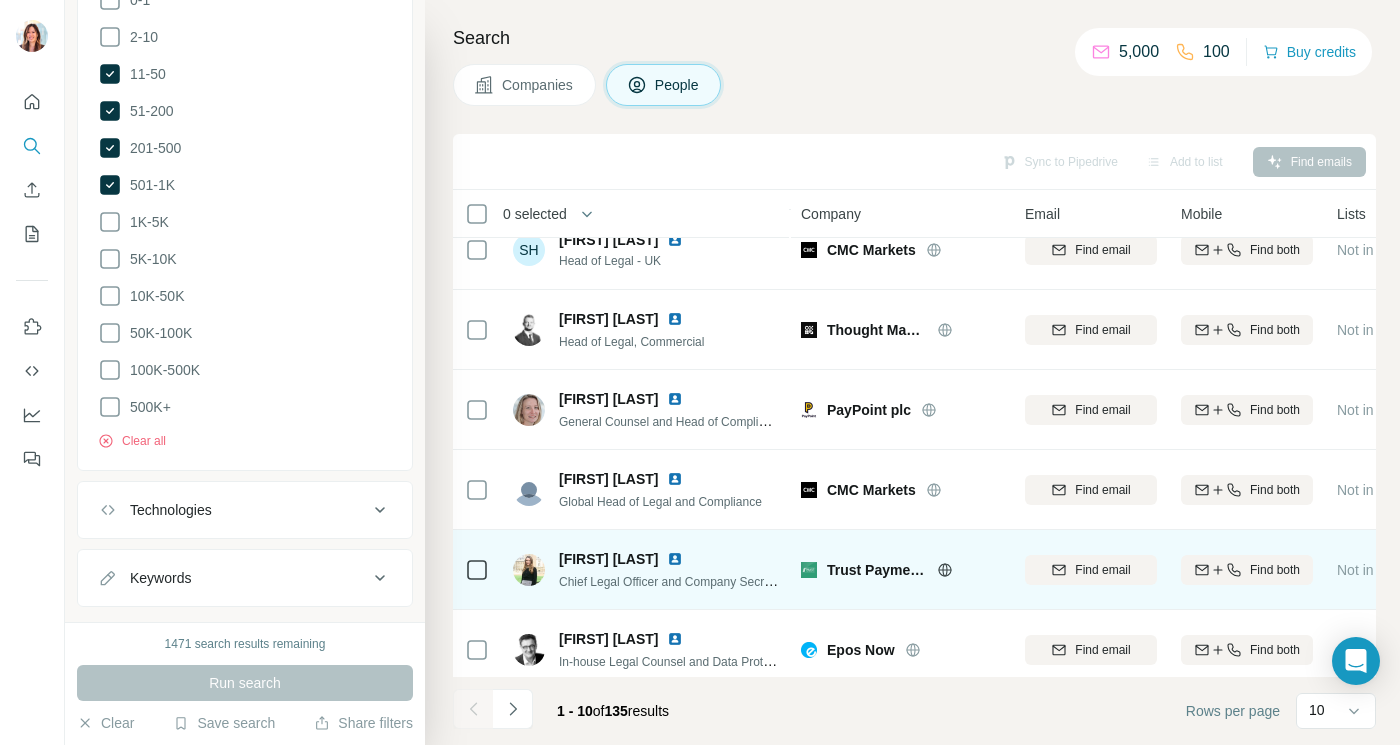 scroll, scrollTop: 361, scrollLeft: 0, axis: vertical 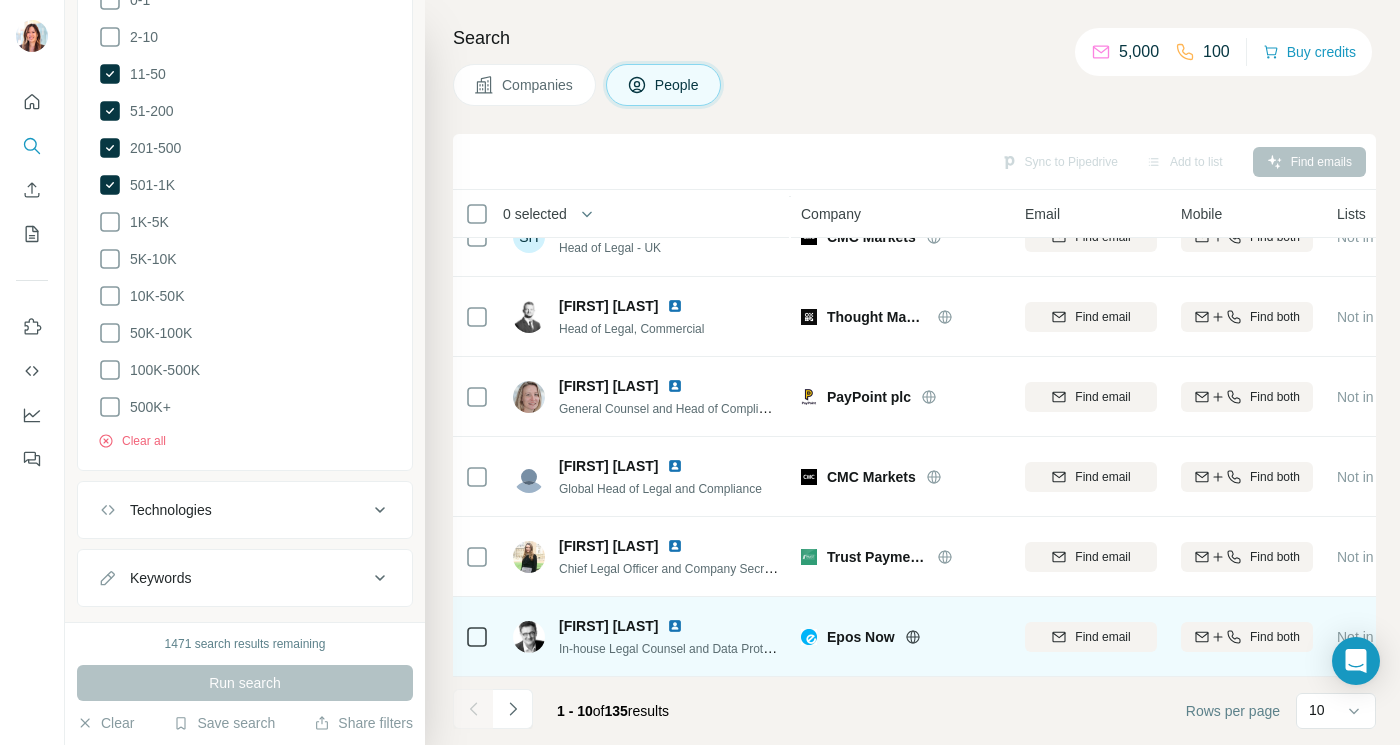 click at bounding box center (675, 626) 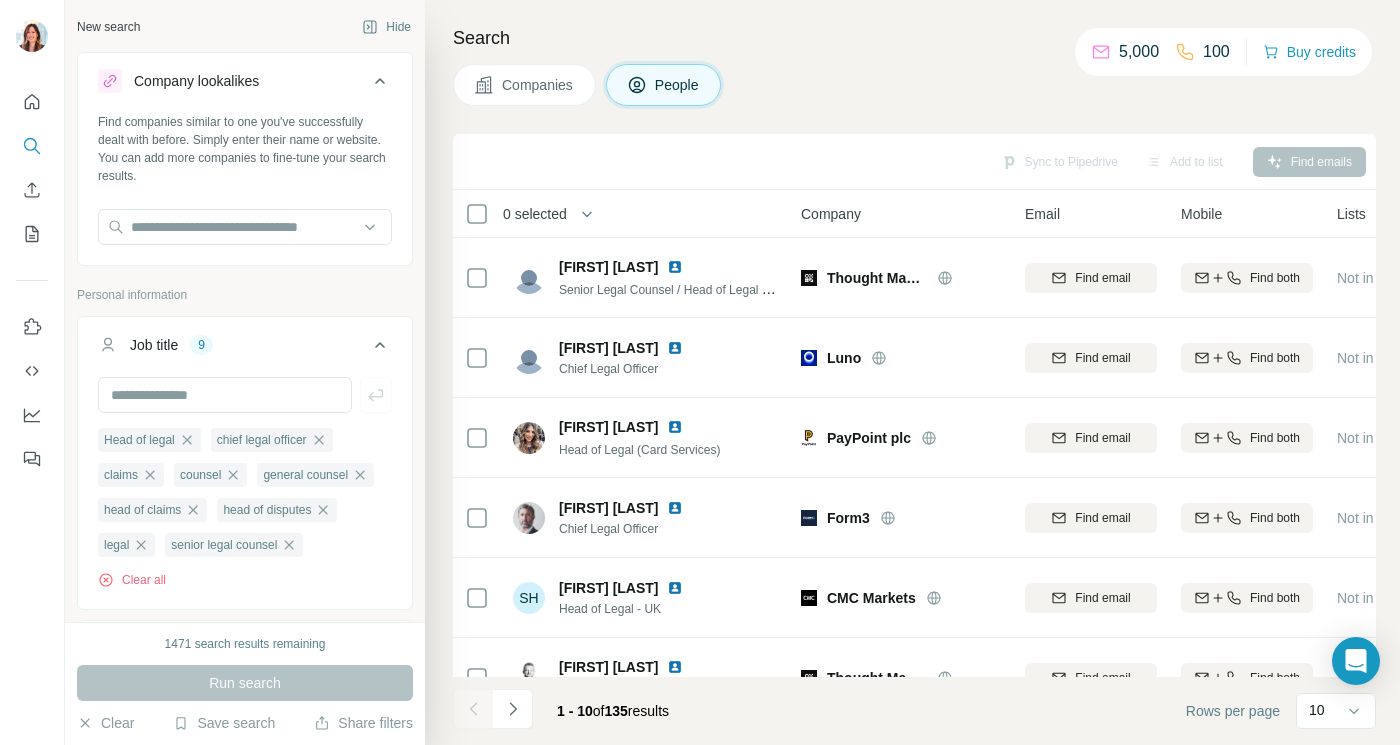 scroll, scrollTop: 0, scrollLeft: 0, axis: both 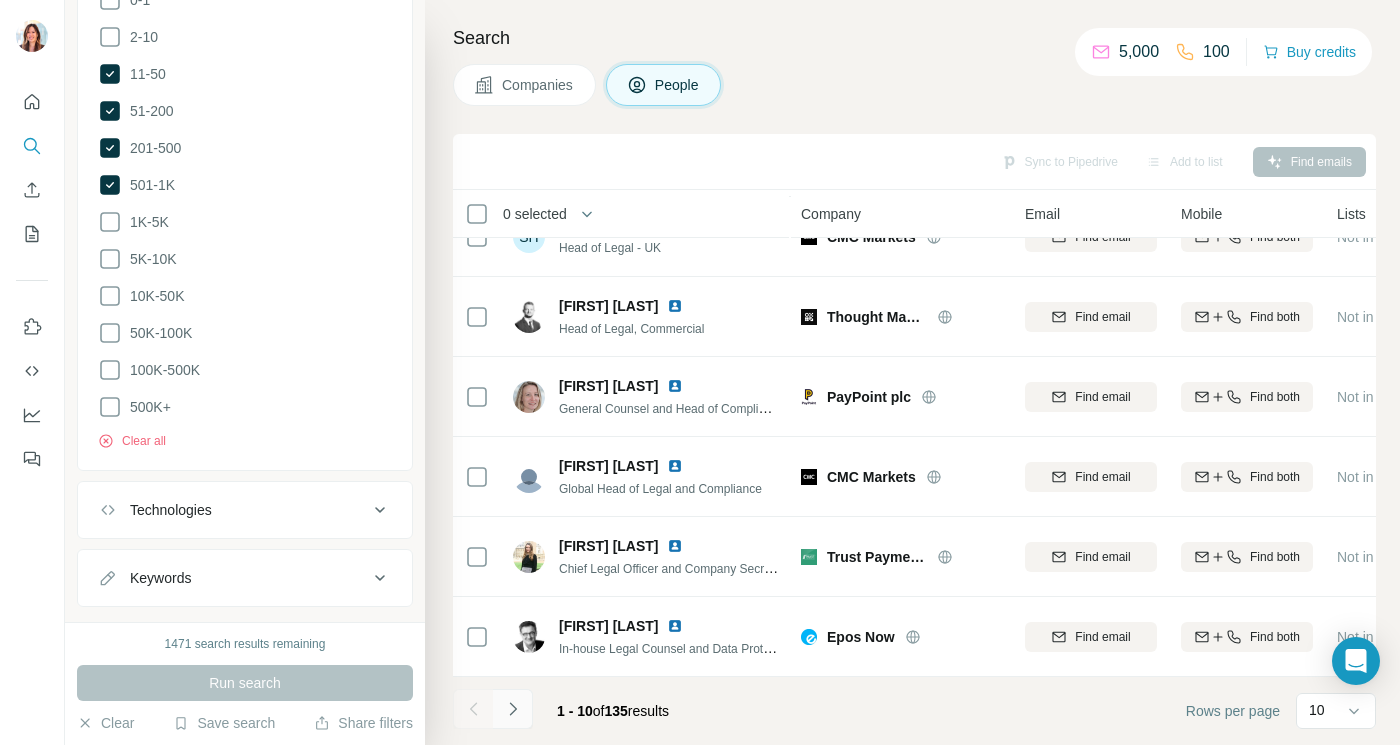 click at bounding box center (513, 709) 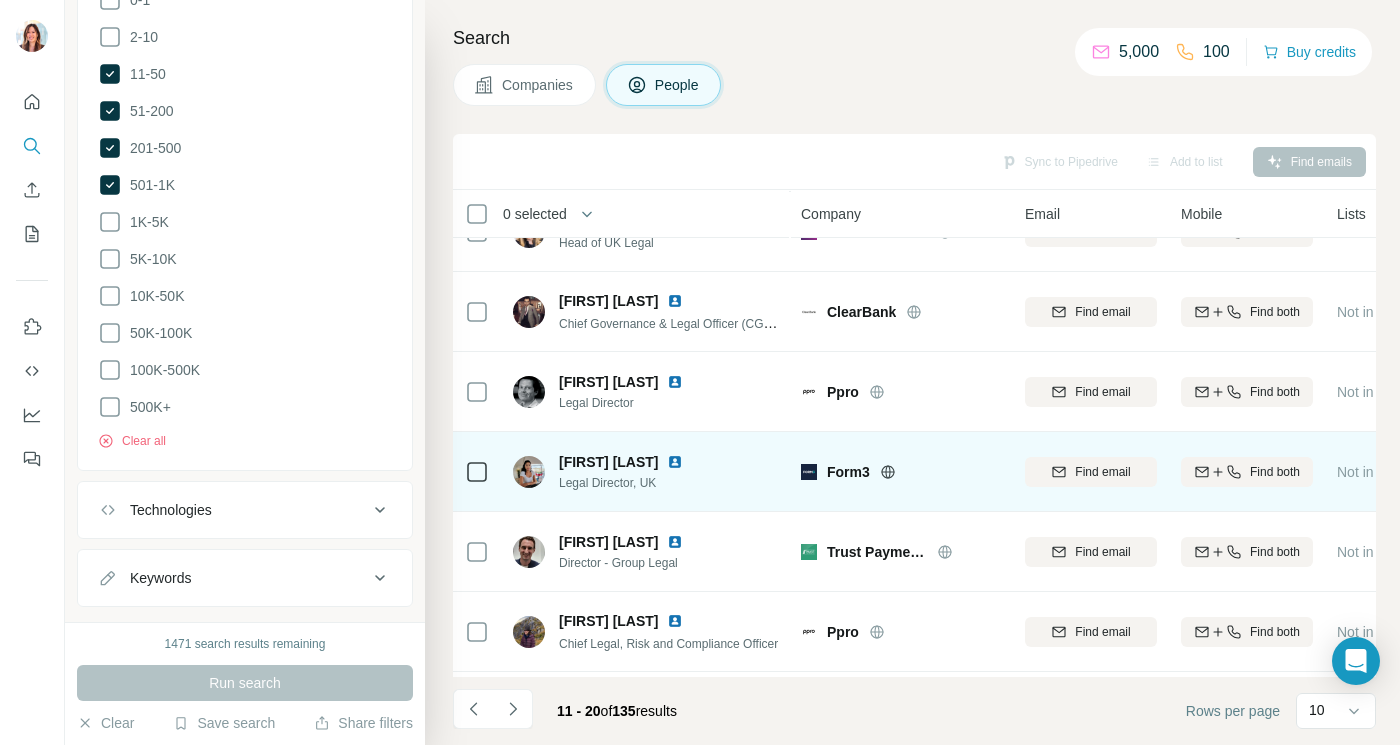 scroll, scrollTop: 139, scrollLeft: 0, axis: vertical 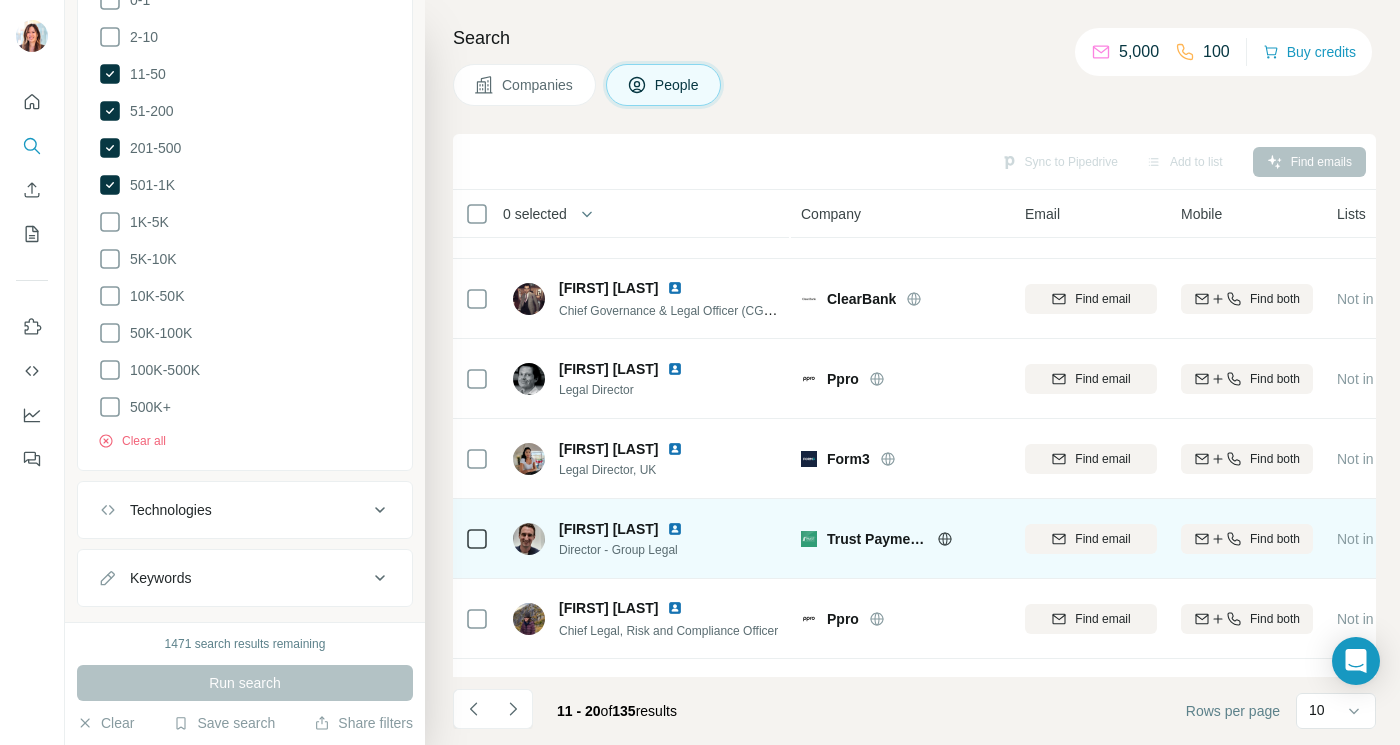 click on "Director - Group Legal" at bounding box center (633, 550) 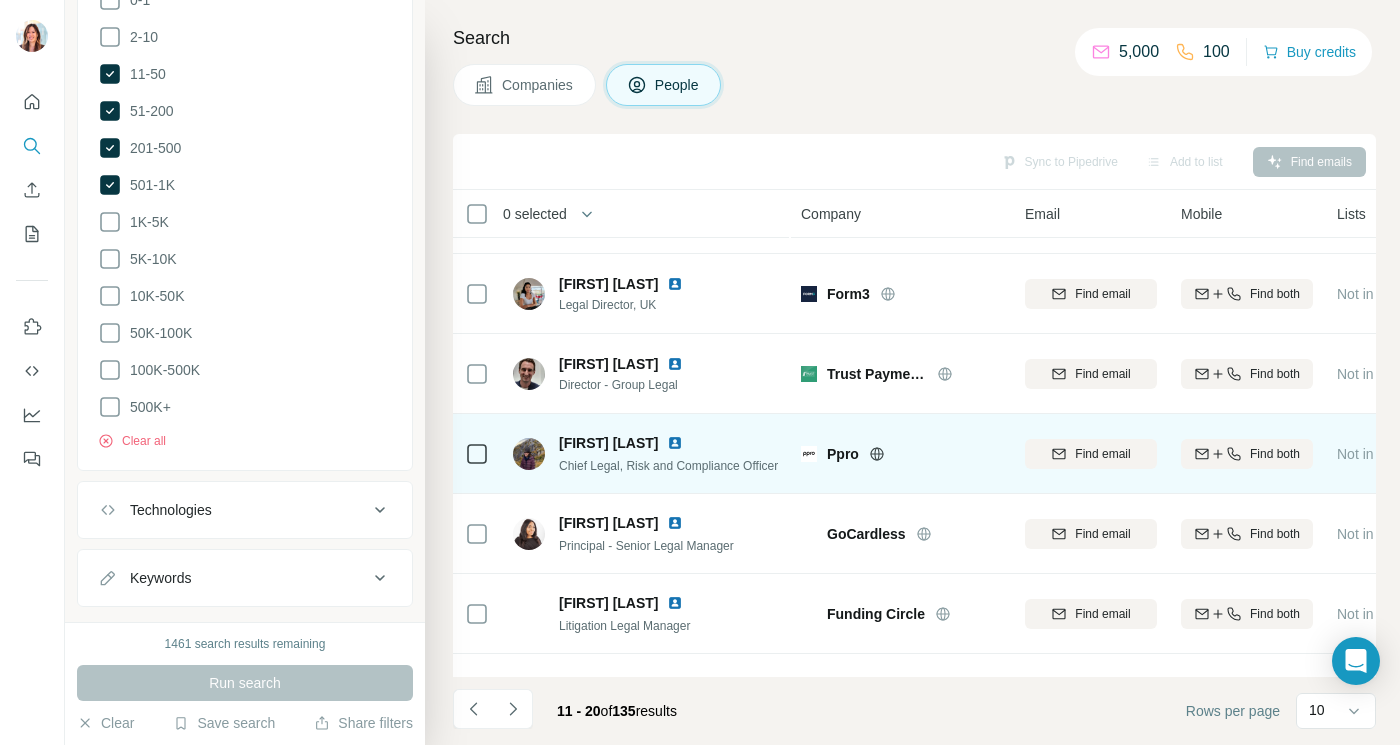 scroll, scrollTop: 361, scrollLeft: 0, axis: vertical 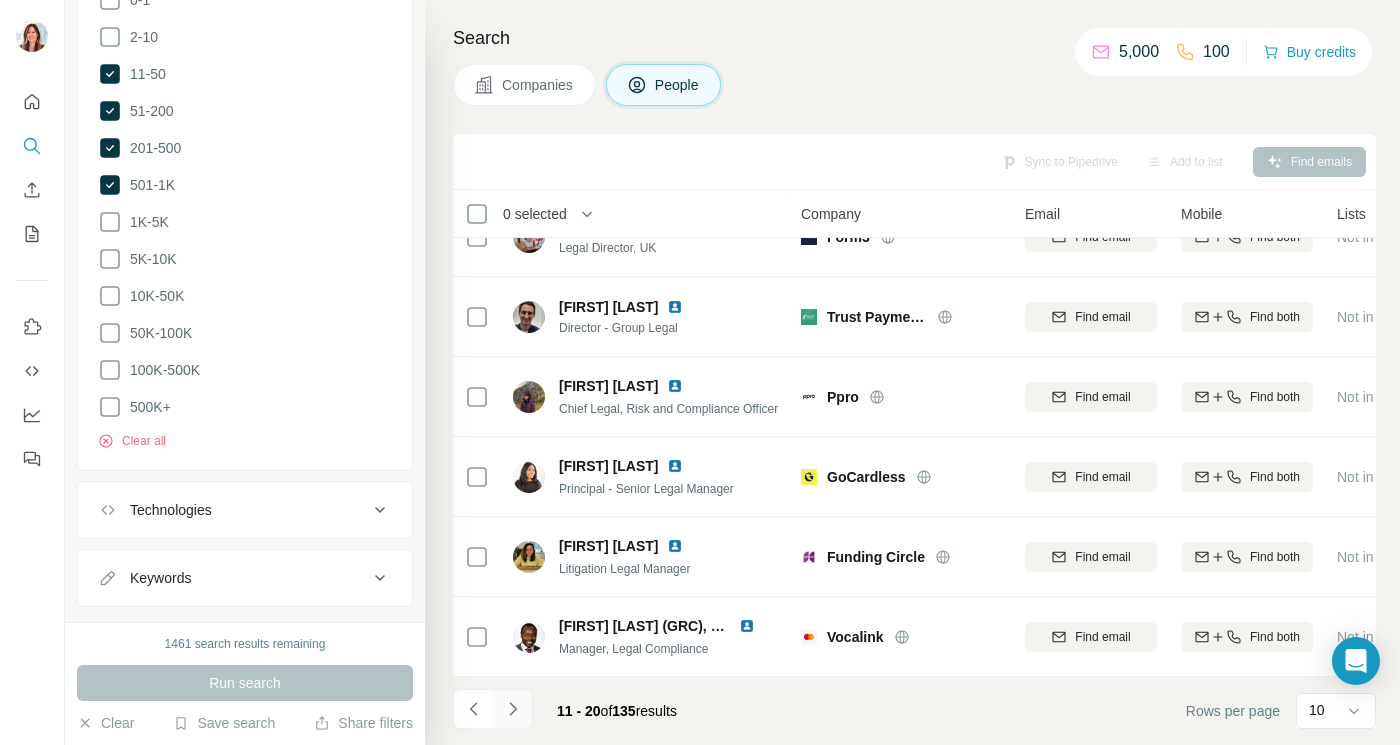 click 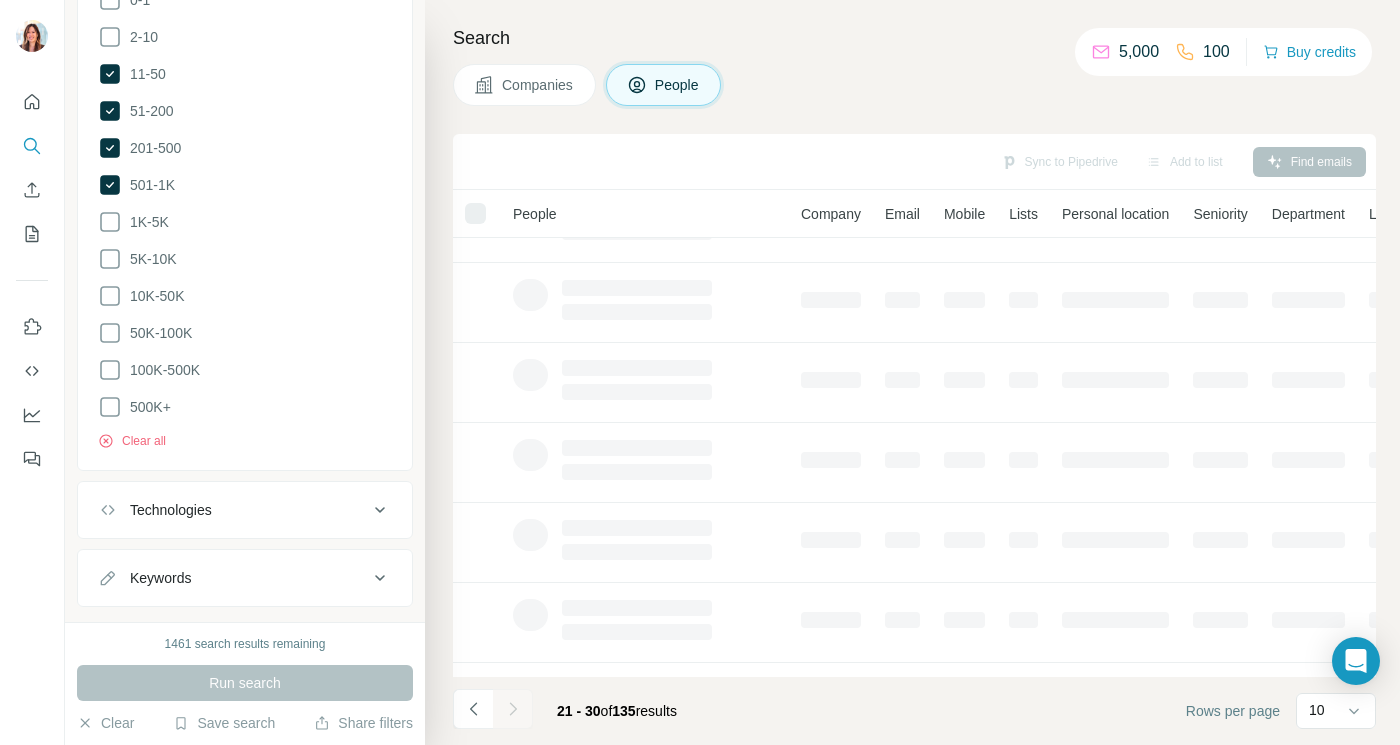 scroll, scrollTop: 0, scrollLeft: 0, axis: both 